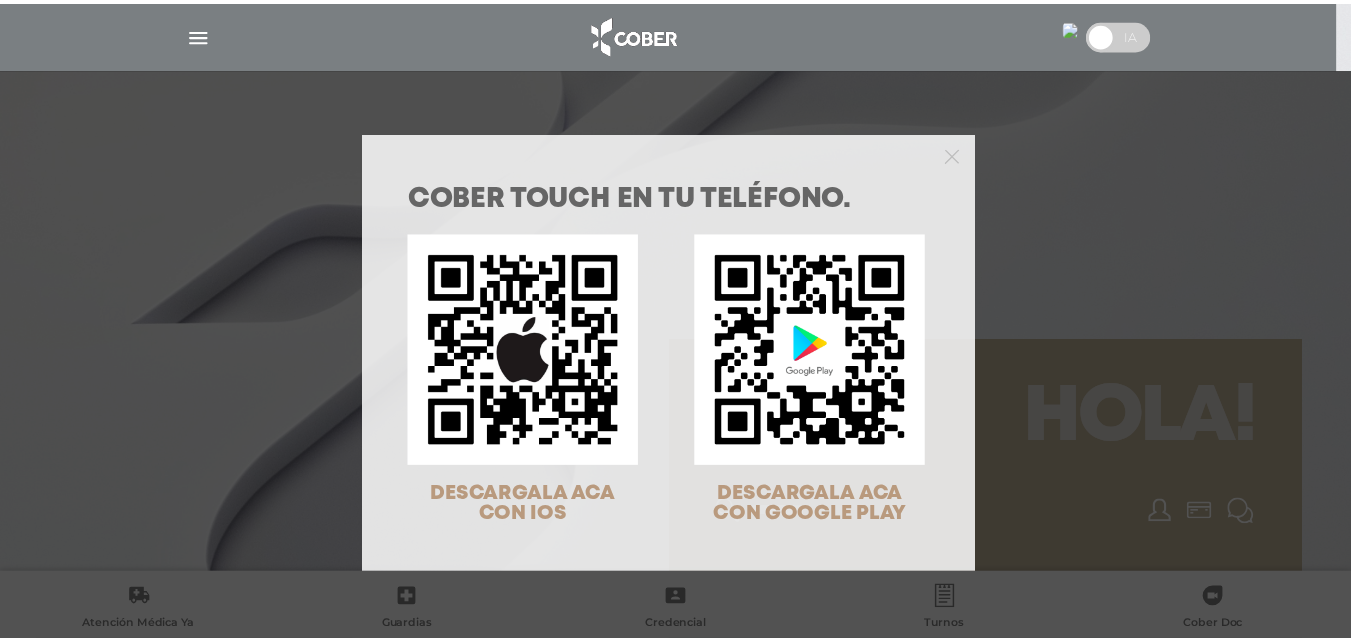scroll, scrollTop: 0, scrollLeft: 0, axis: both 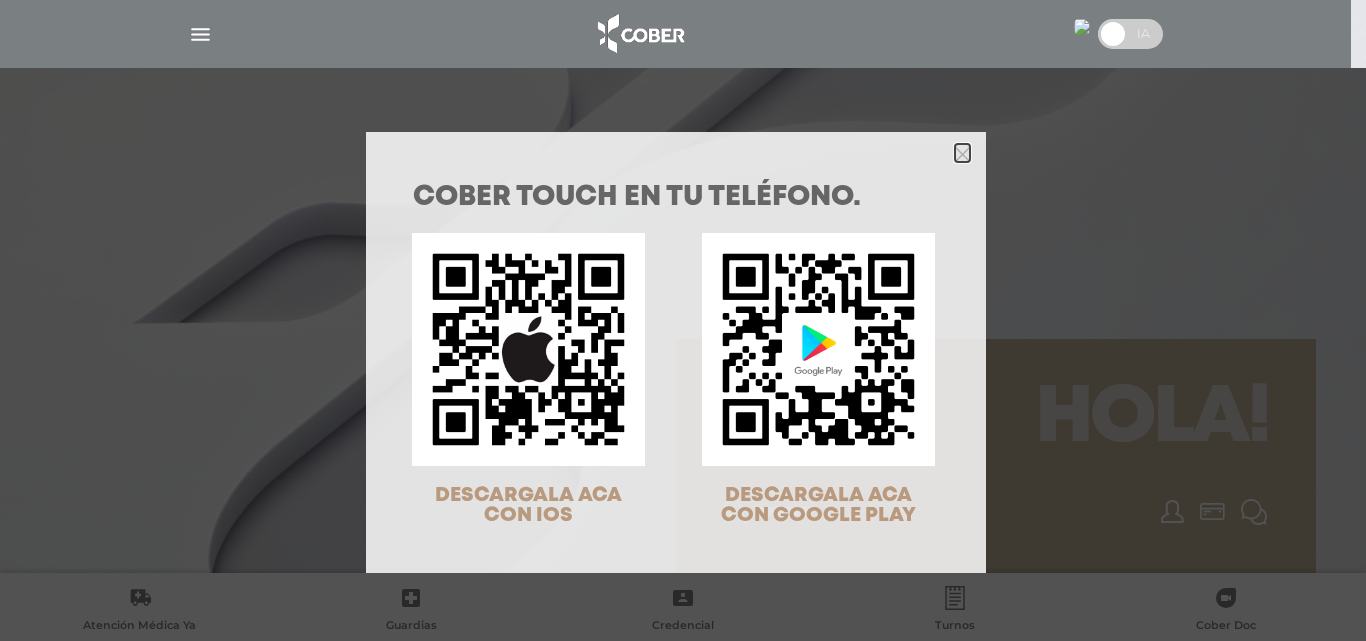 click 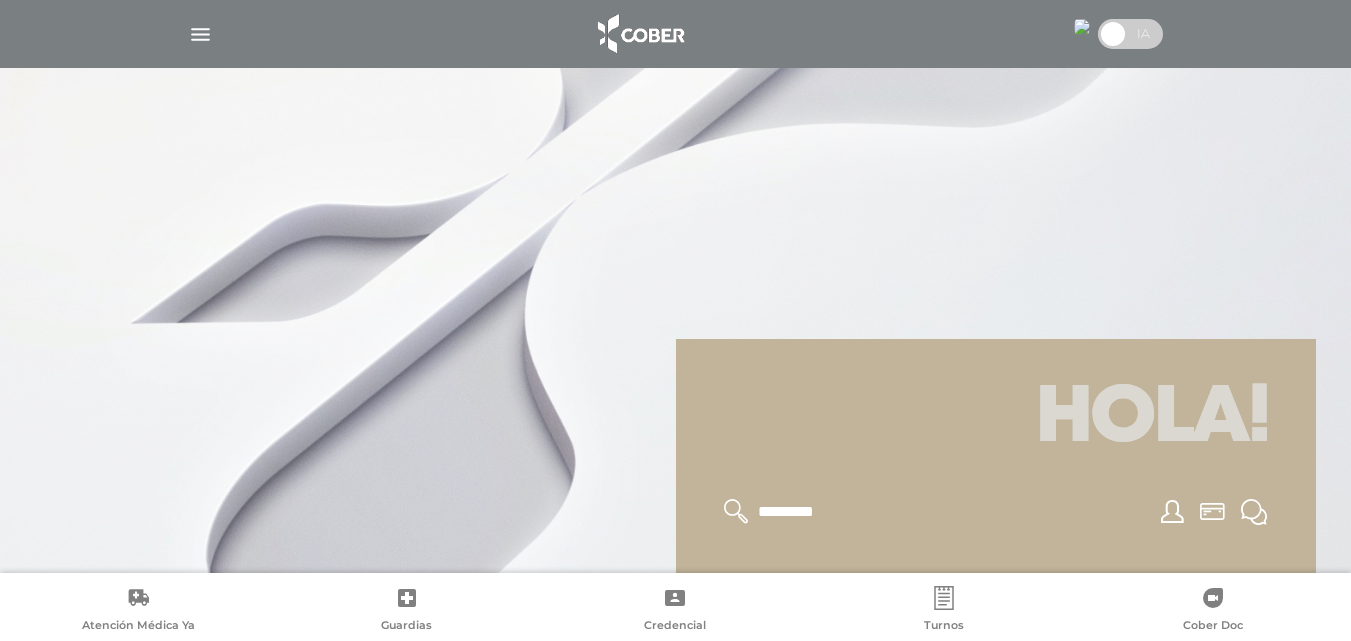 click at bounding box center (676, 34) 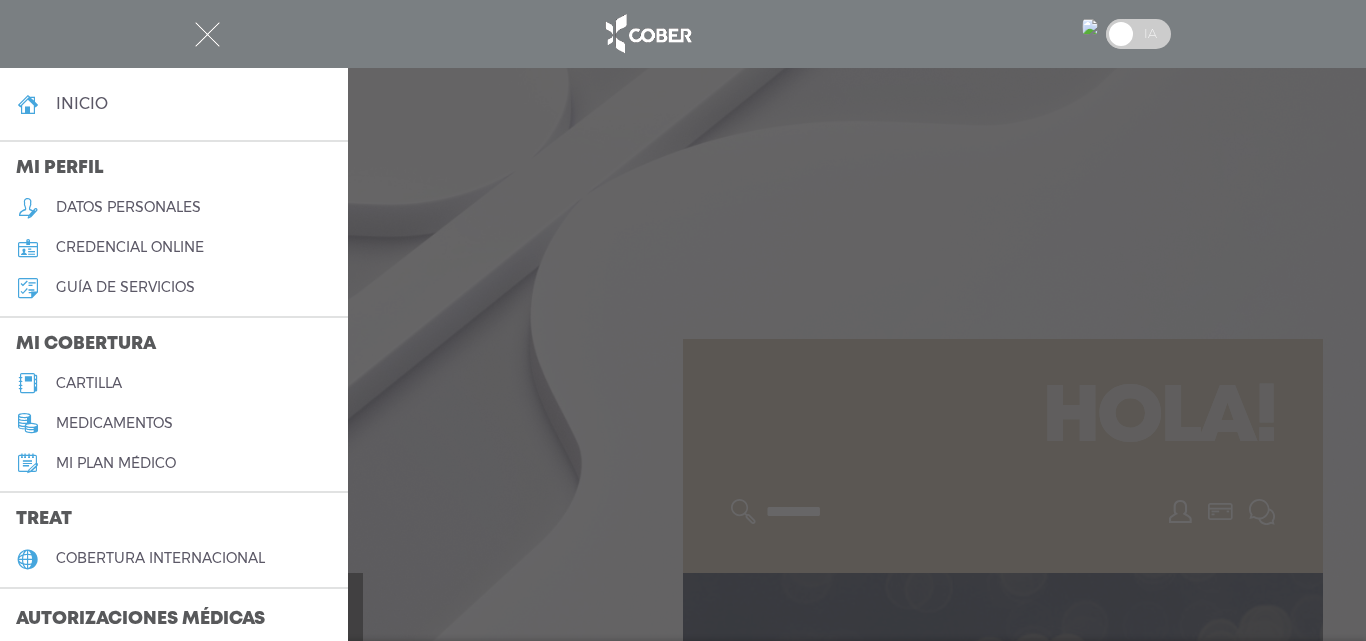 click on "medicamentos" at bounding box center [114, 423] 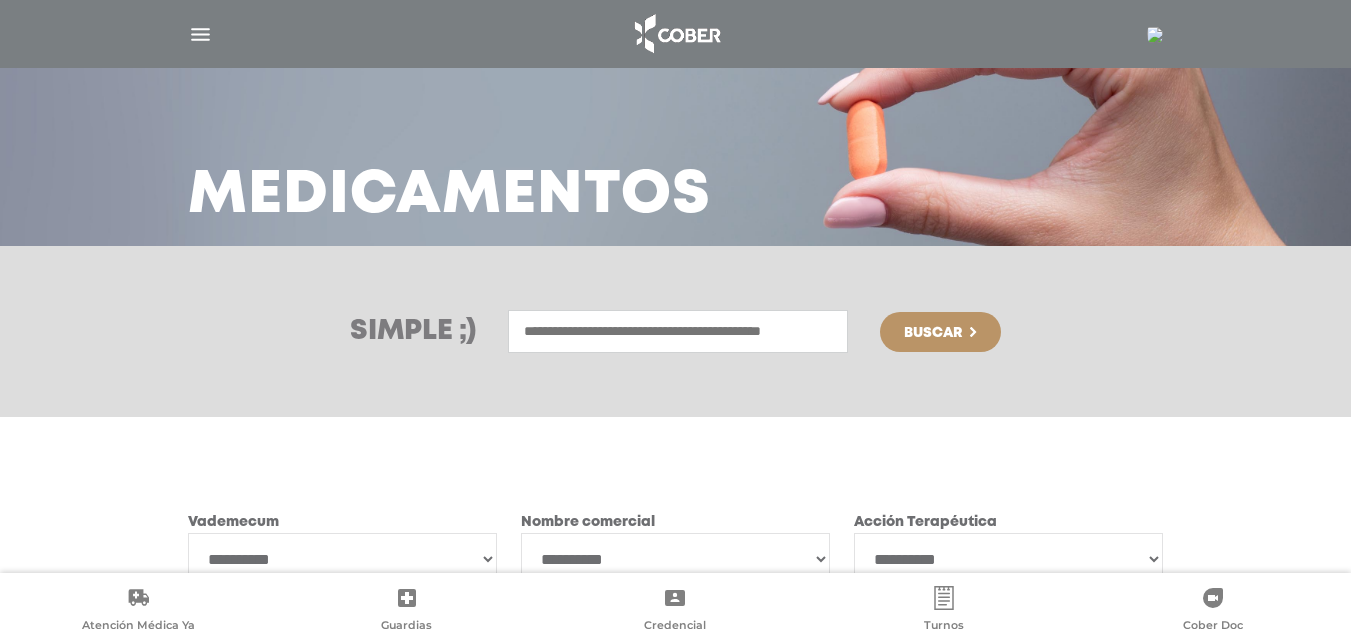 scroll, scrollTop: 252, scrollLeft: 0, axis: vertical 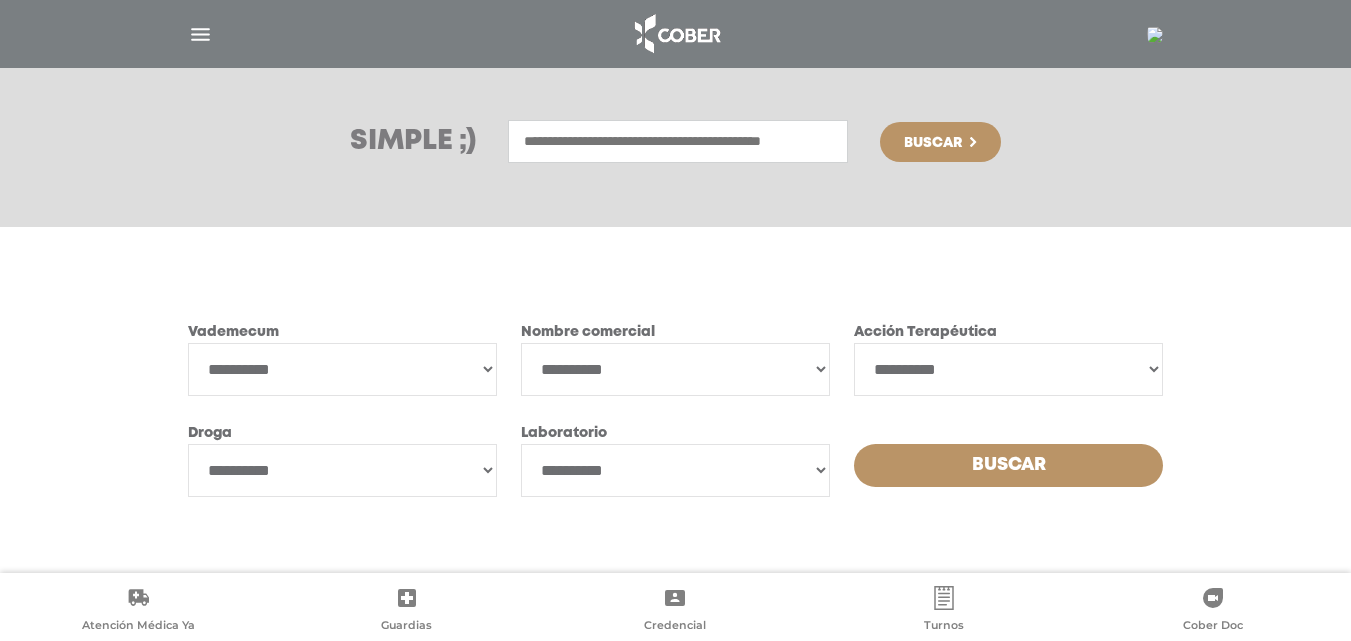 click at bounding box center (678, 141) 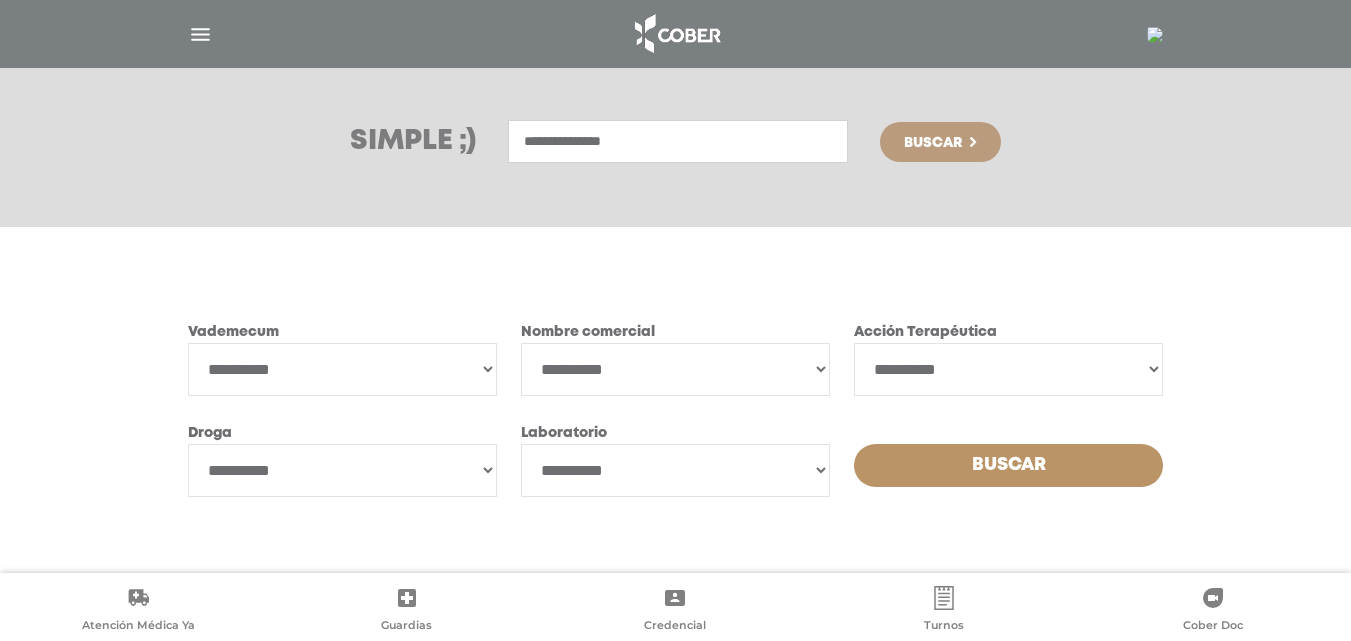 type on "**********" 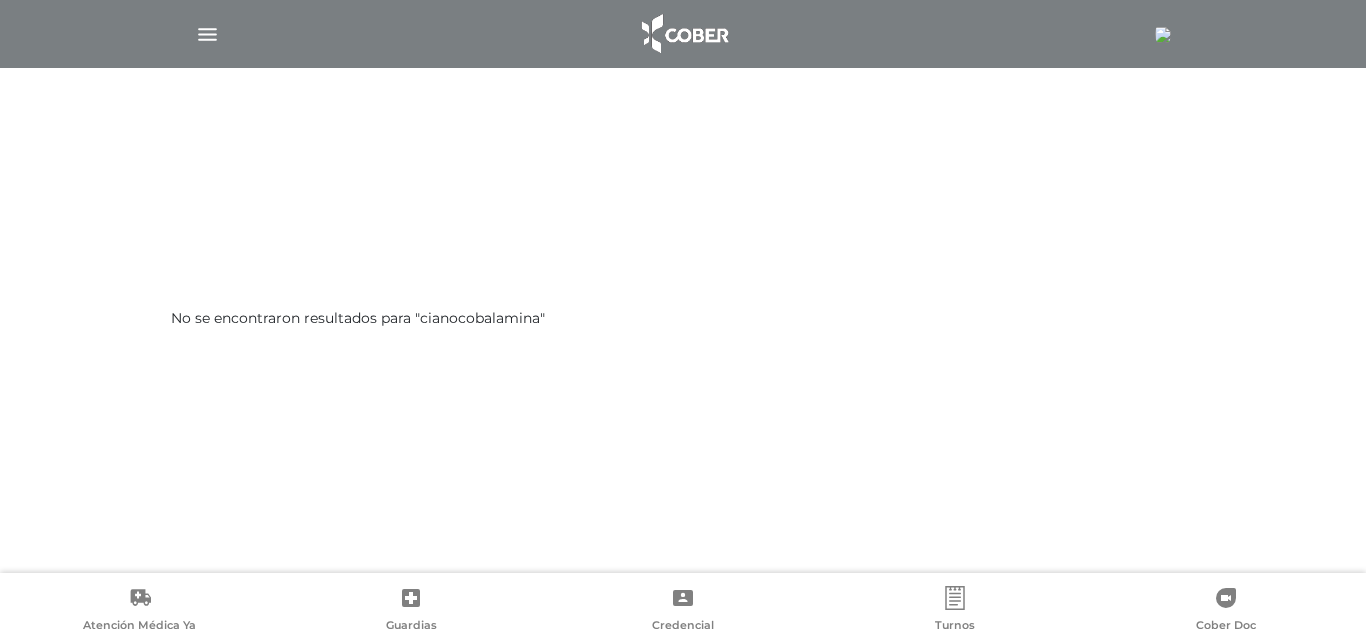 scroll, scrollTop: 0, scrollLeft: 0, axis: both 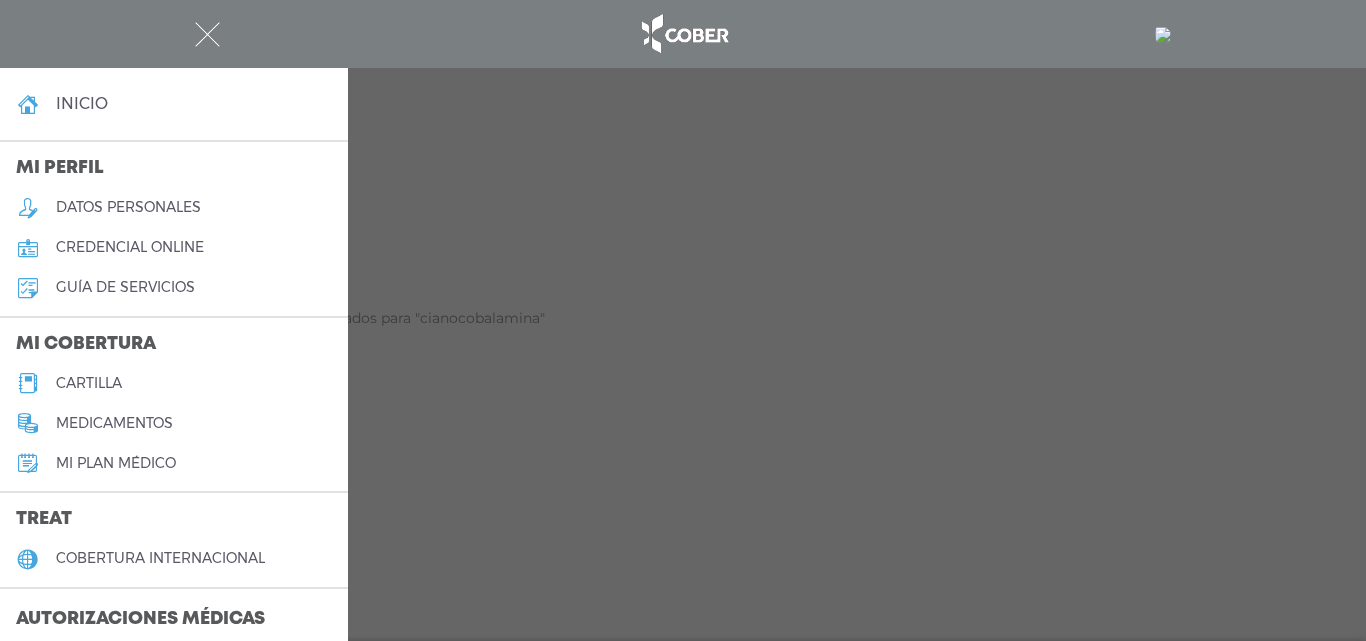 click on "cartilla" at bounding box center (174, 383) 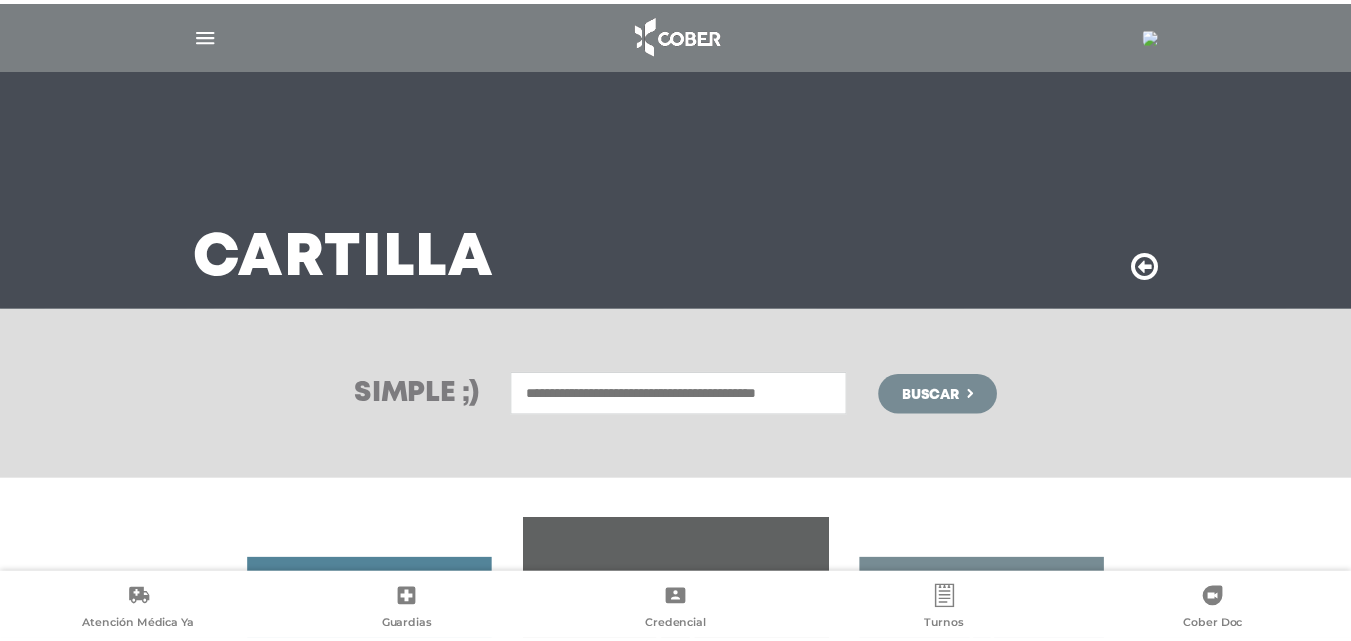 scroll, scrollTop: 0, scrollLeft: 0, axis: both 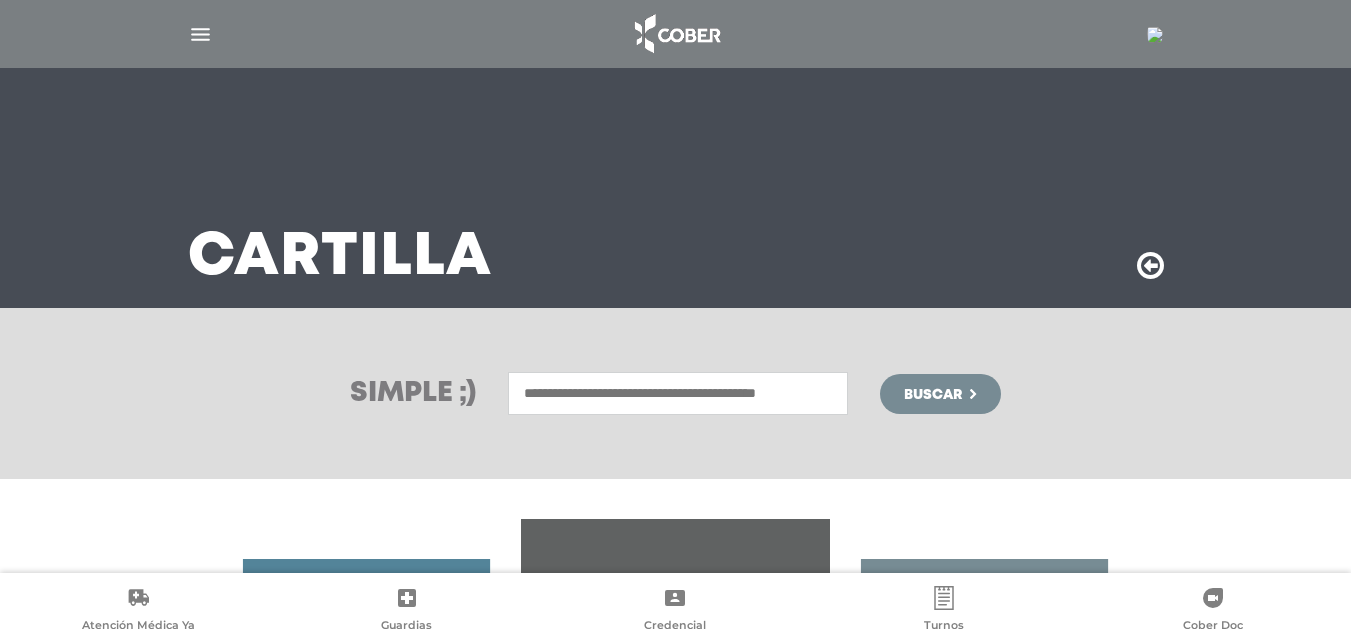 click at bounding box center [200, 34] 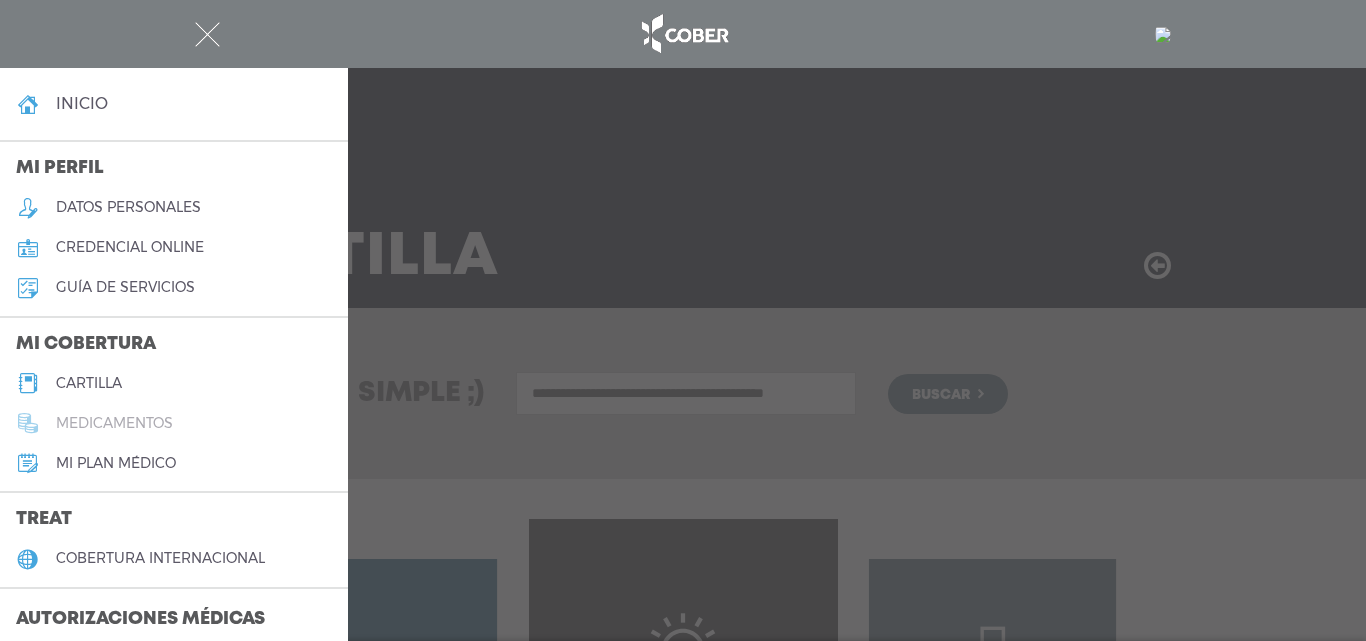click on "medicamentos" at bounding box center [114, 423] 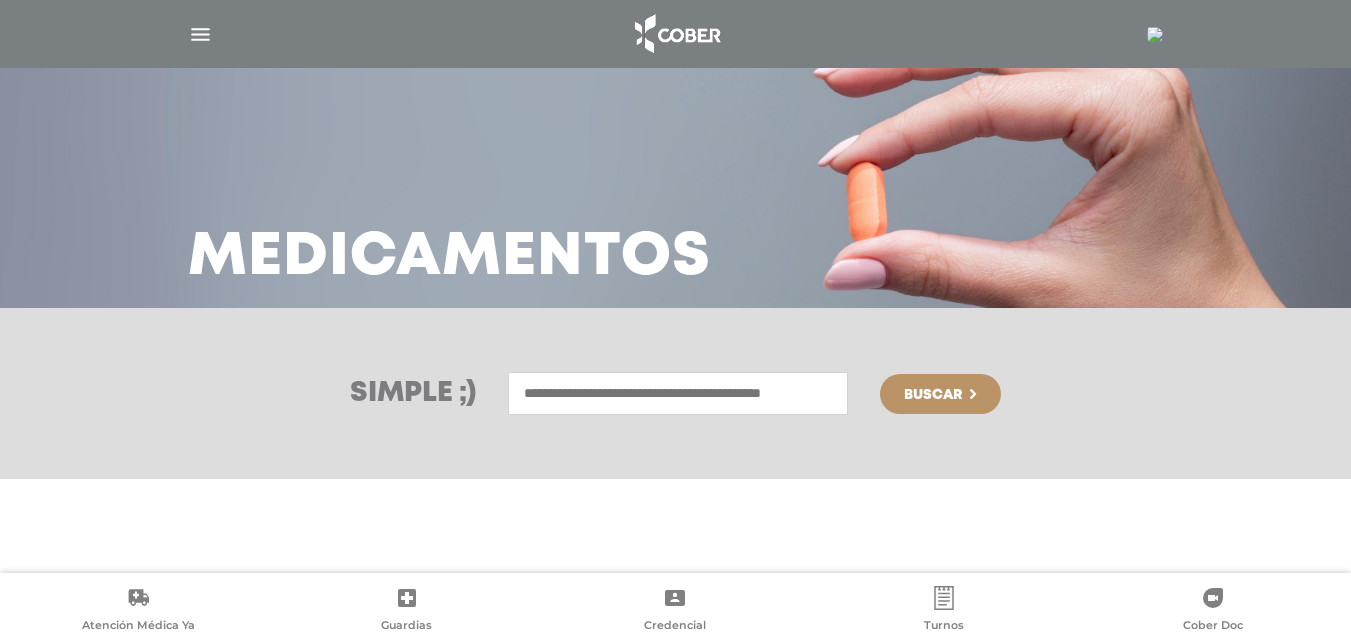 scroll, scrollTop: 0, scrollLeft: 0, axis: both 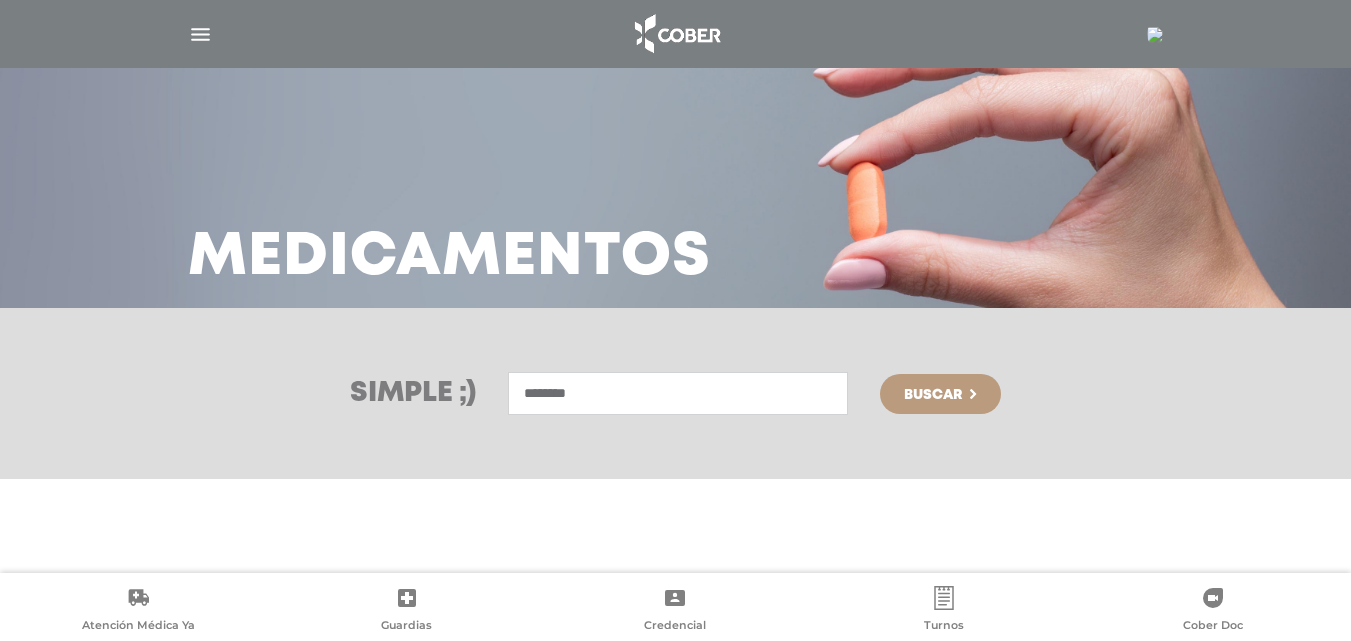 type on "********" 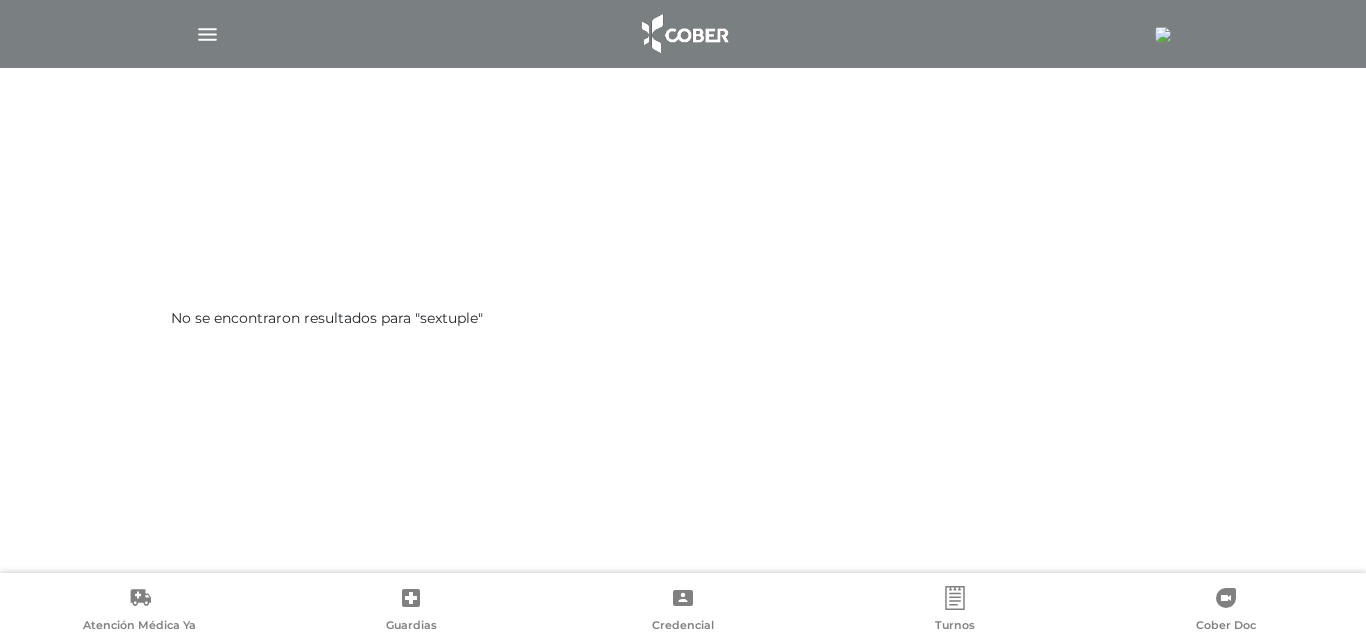 scroll, scrollTop: 0, scrollLeft: 0, axis: both 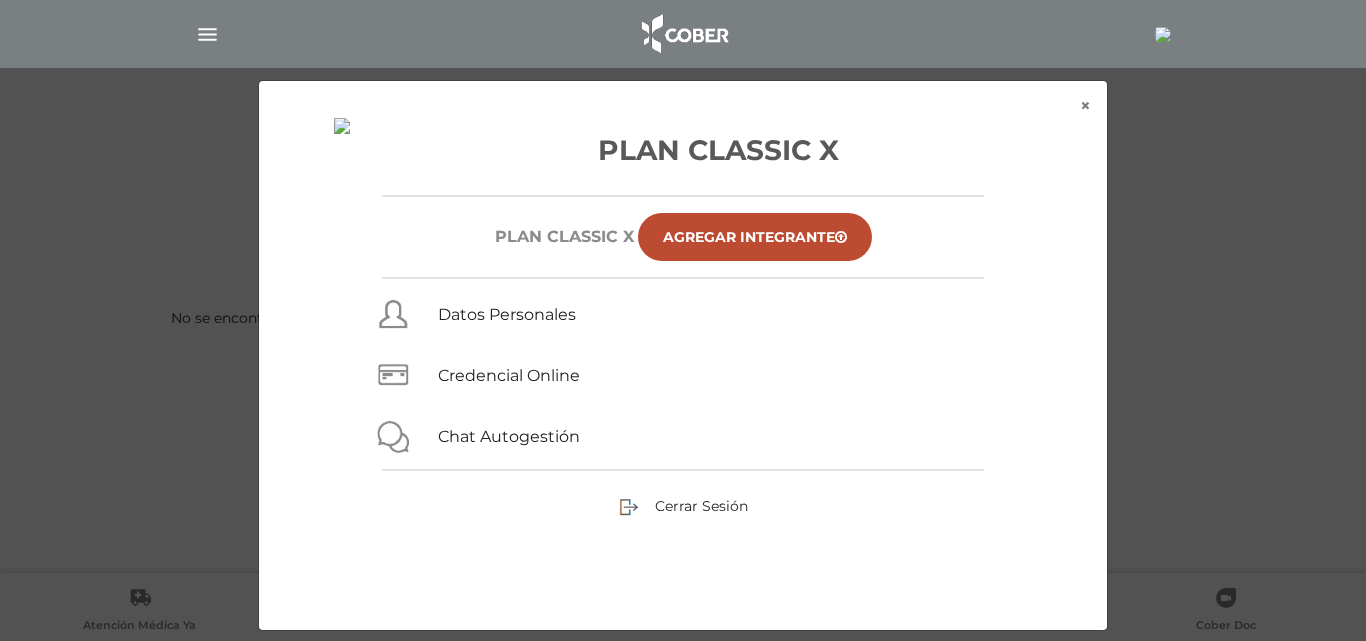 click at bounding box center [683, 34] 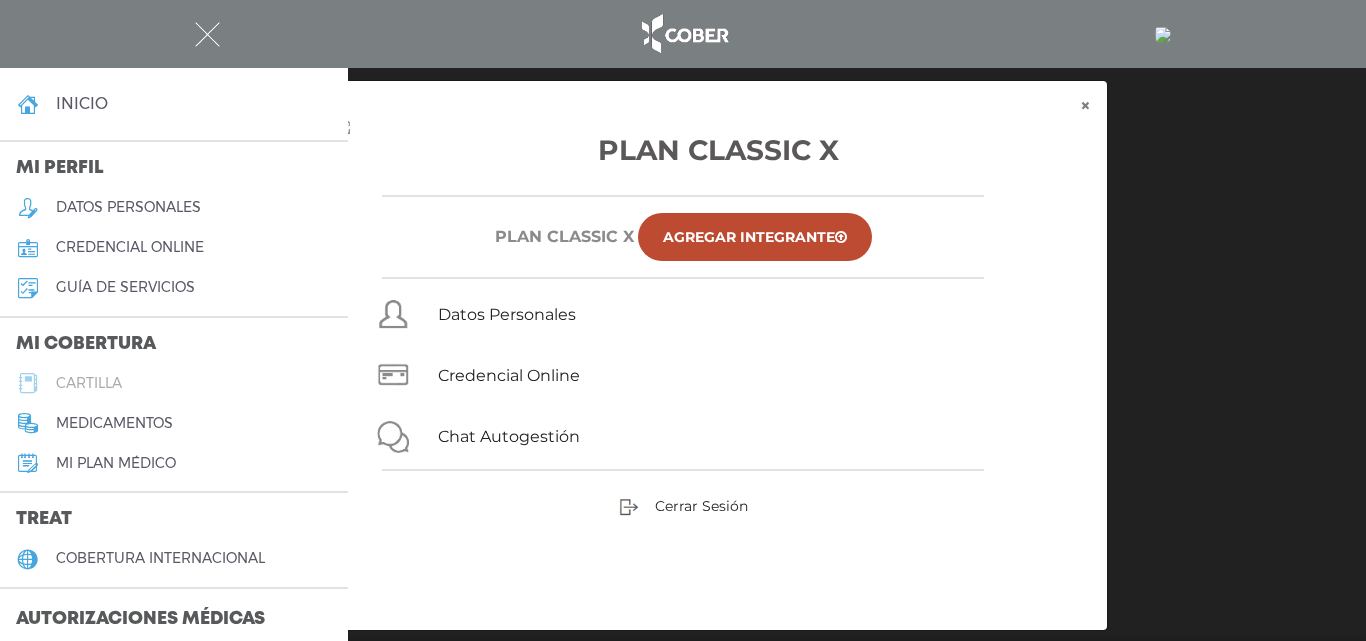 click on "cartilla" at bounding box center (89, 383) 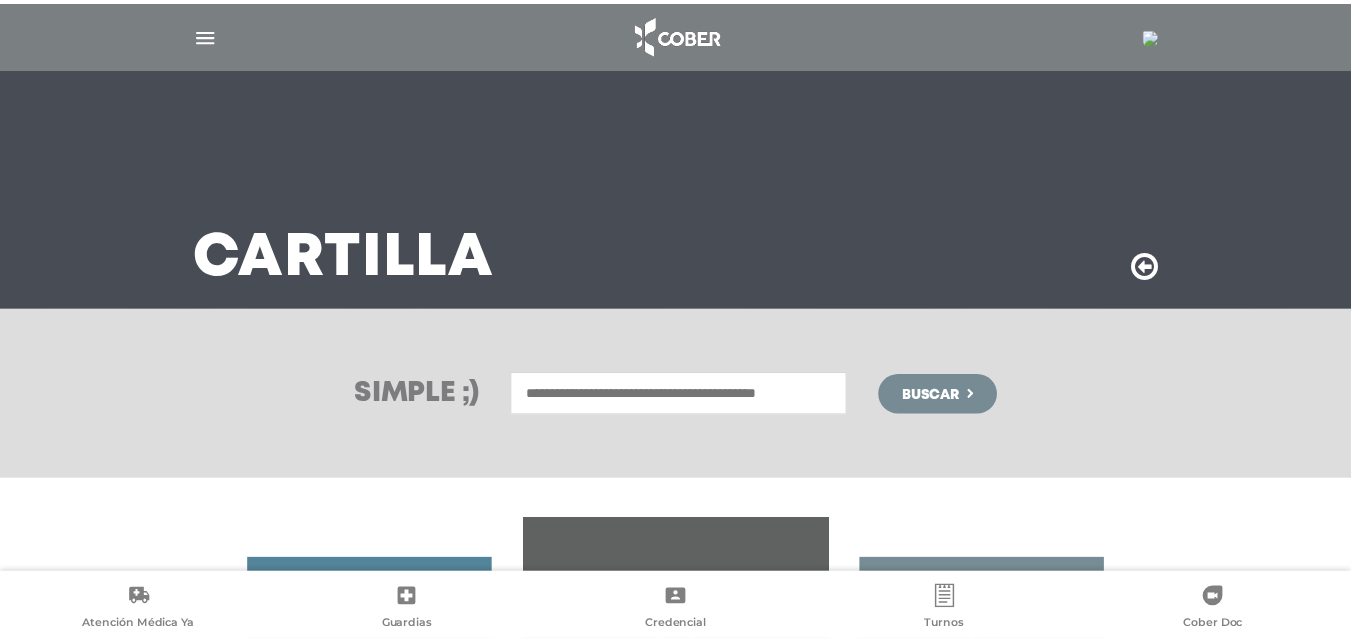 scroll, scrollTop: 0, scrollLeft: 0, axis: both 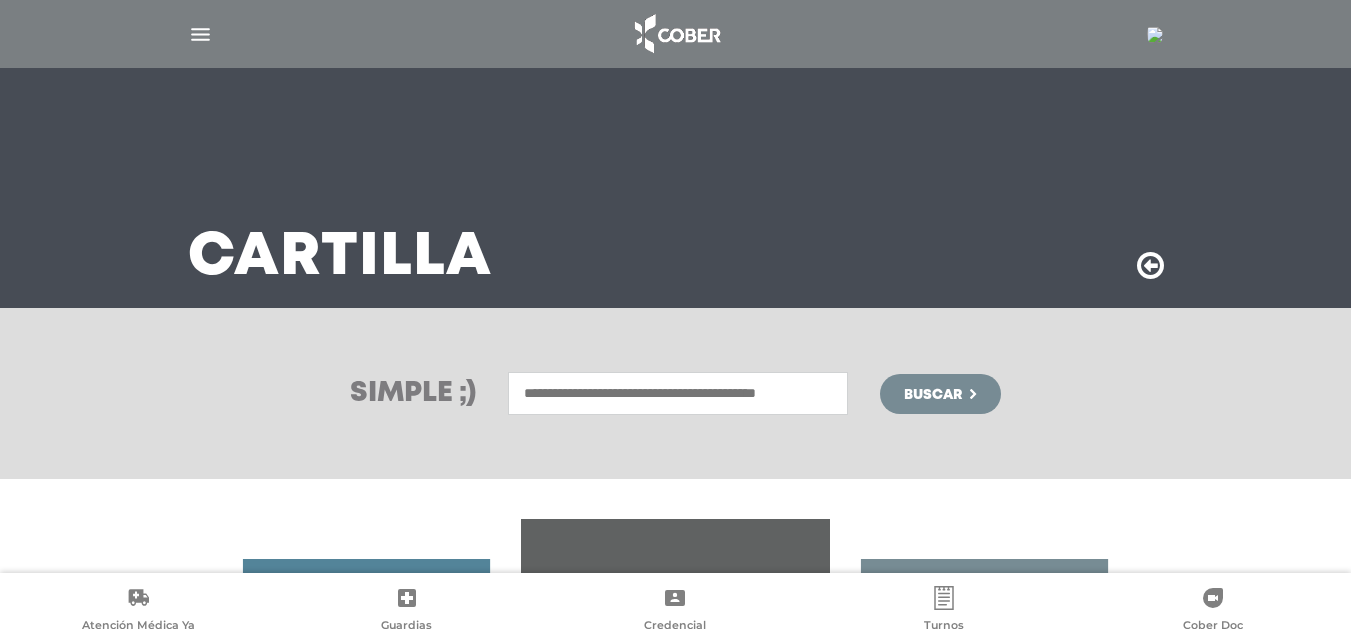 click at bounding box center [678, 393] 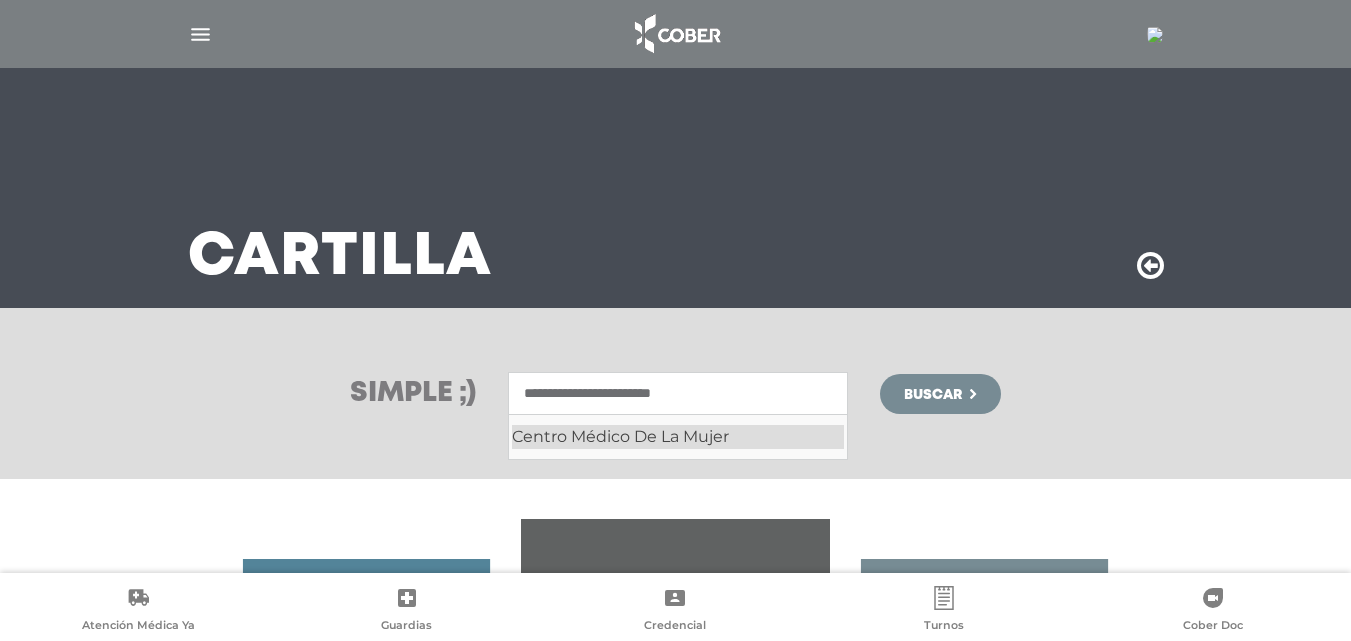 type on "**********" 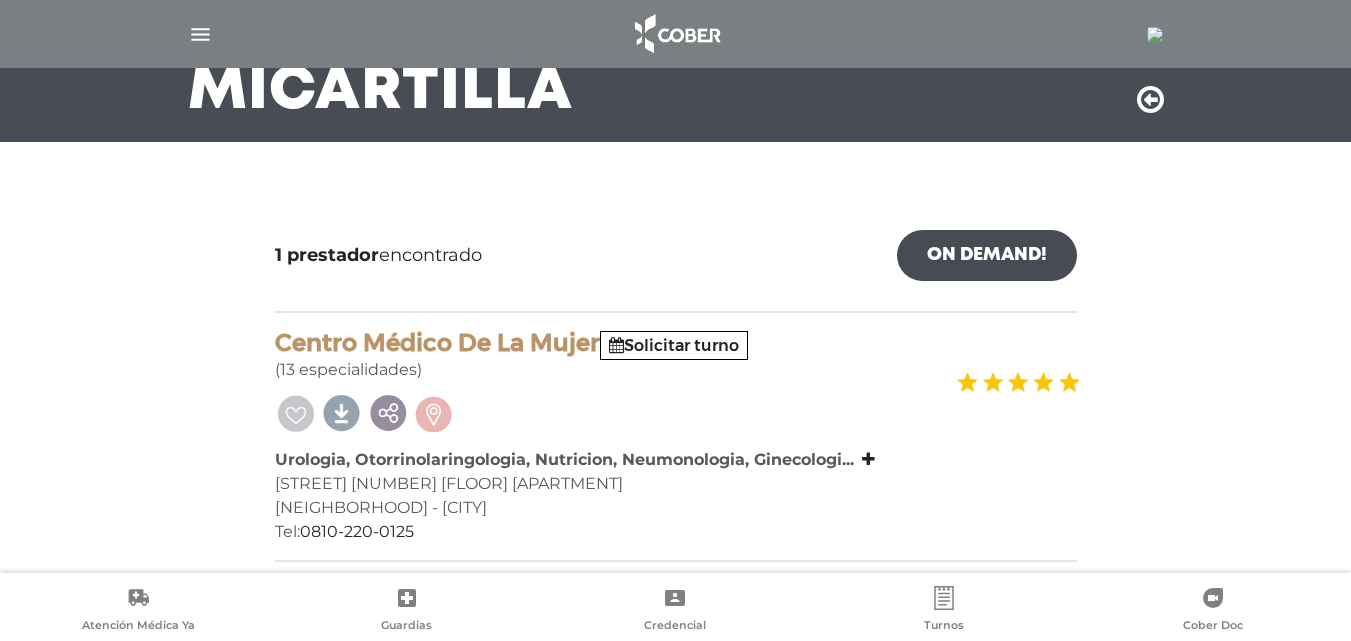 scroll, scrollTop: 171, scrollLeft: 0, axis: vertical 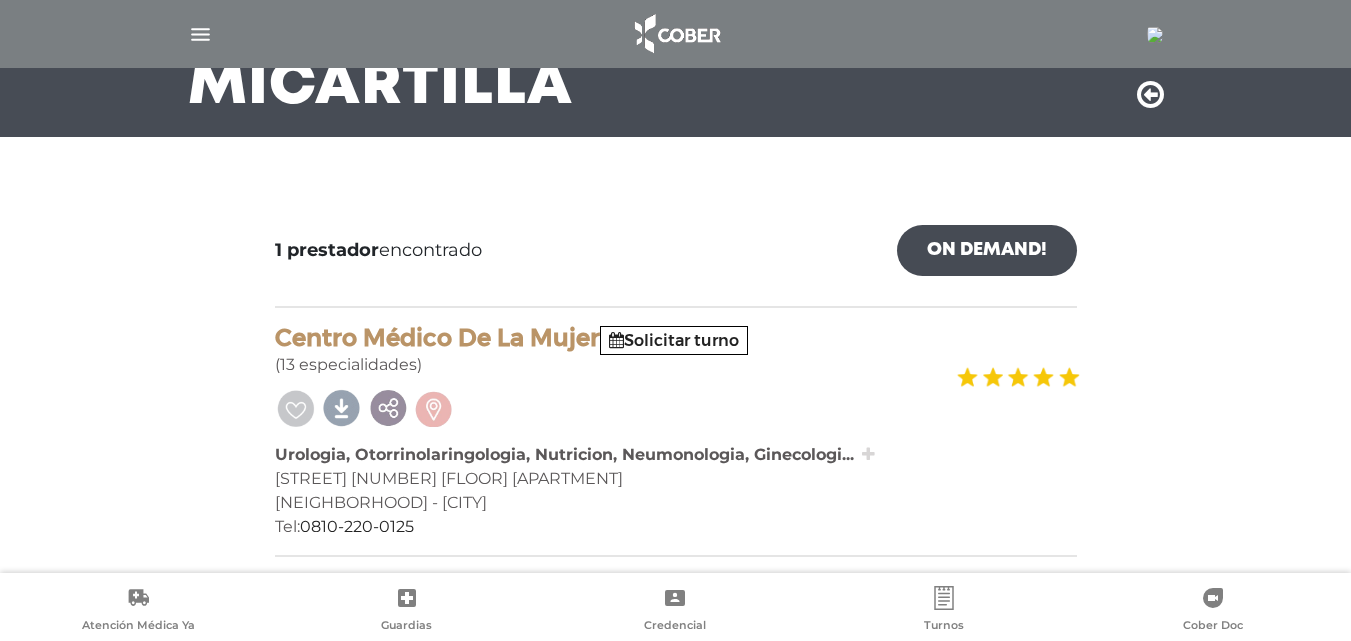 click at bounding box center [868, 454] 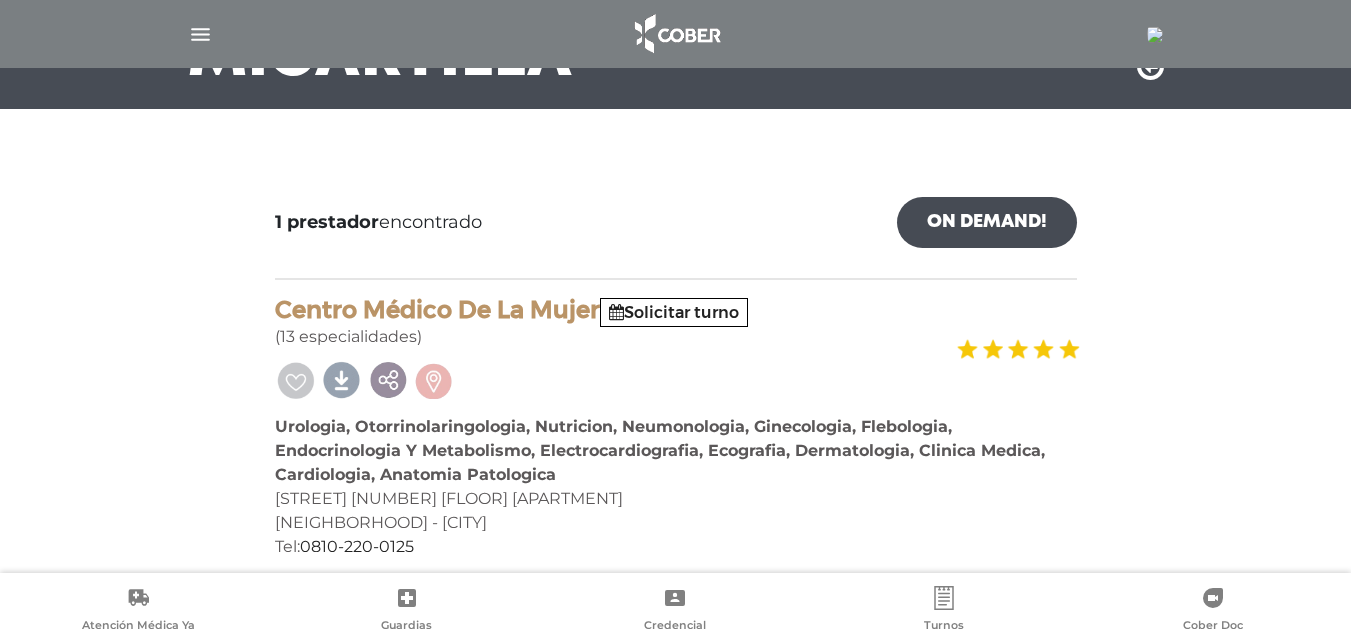 scroll, scrollTop: 219, scrollLeft: 0, axis: vertical 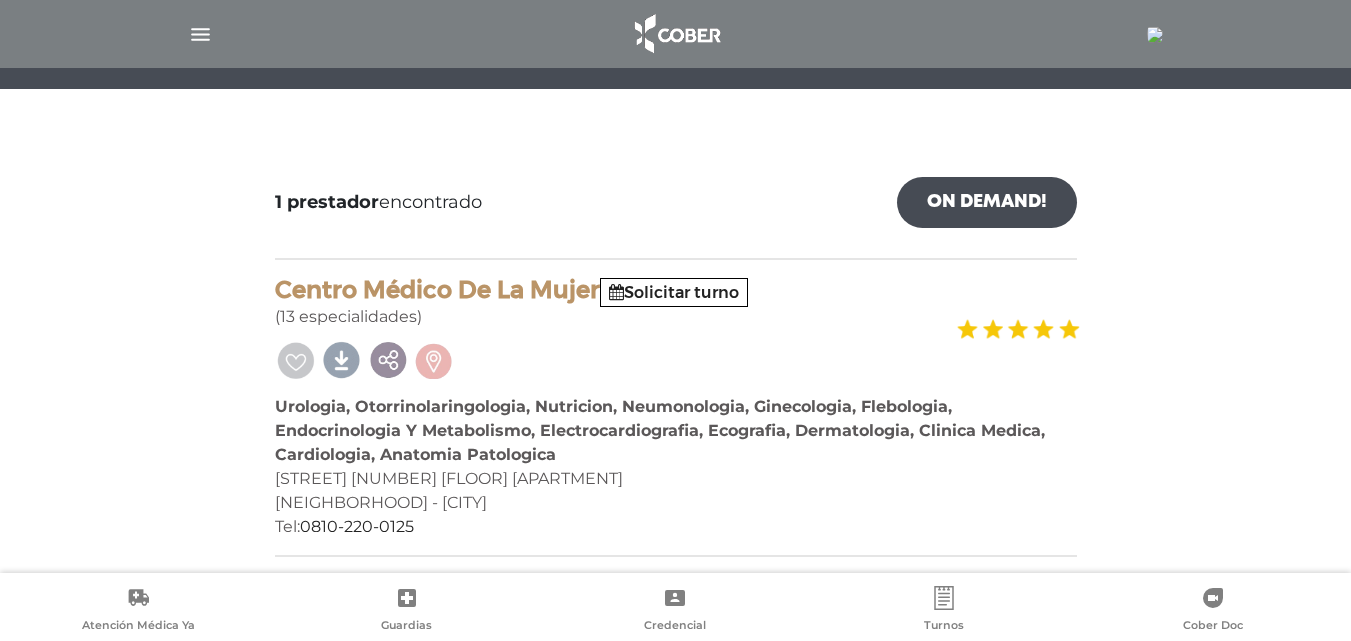 click at bounding box center (200, 34) 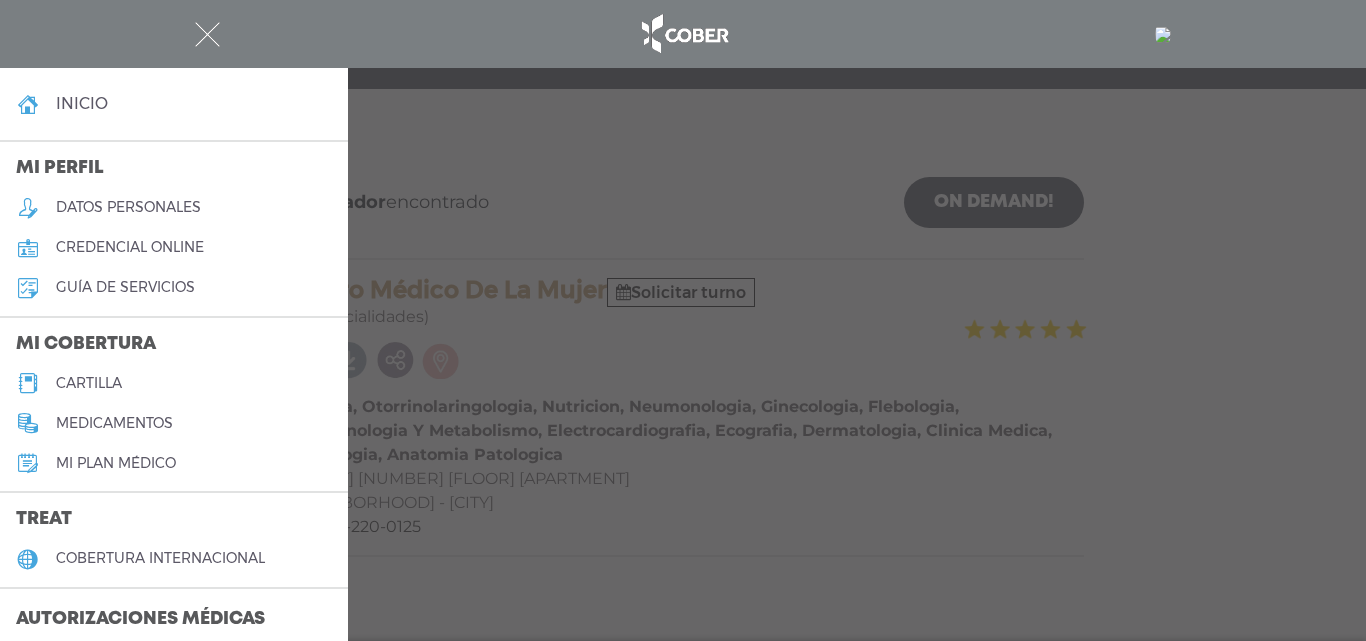 click on "Mi plan médico" at bounding box center (116, 463) 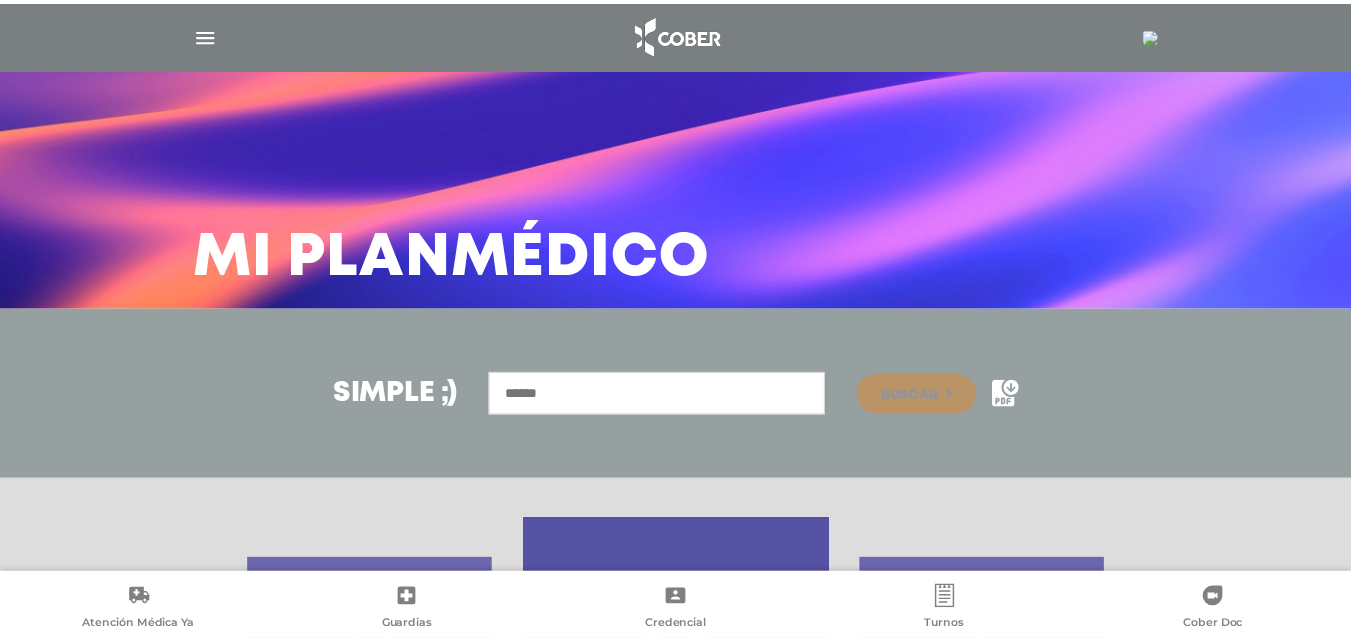 scroll, scrollTop: 0, scrollLeft: 0, axis: both 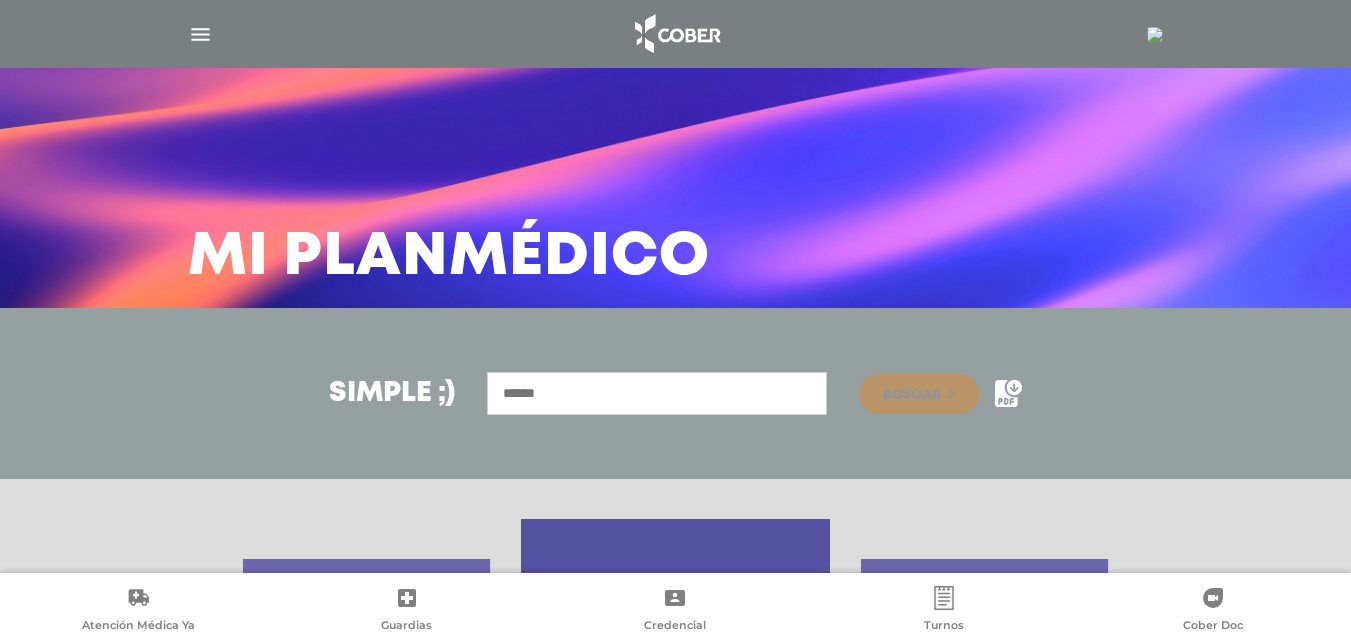 click at bounding box center [200, 34] 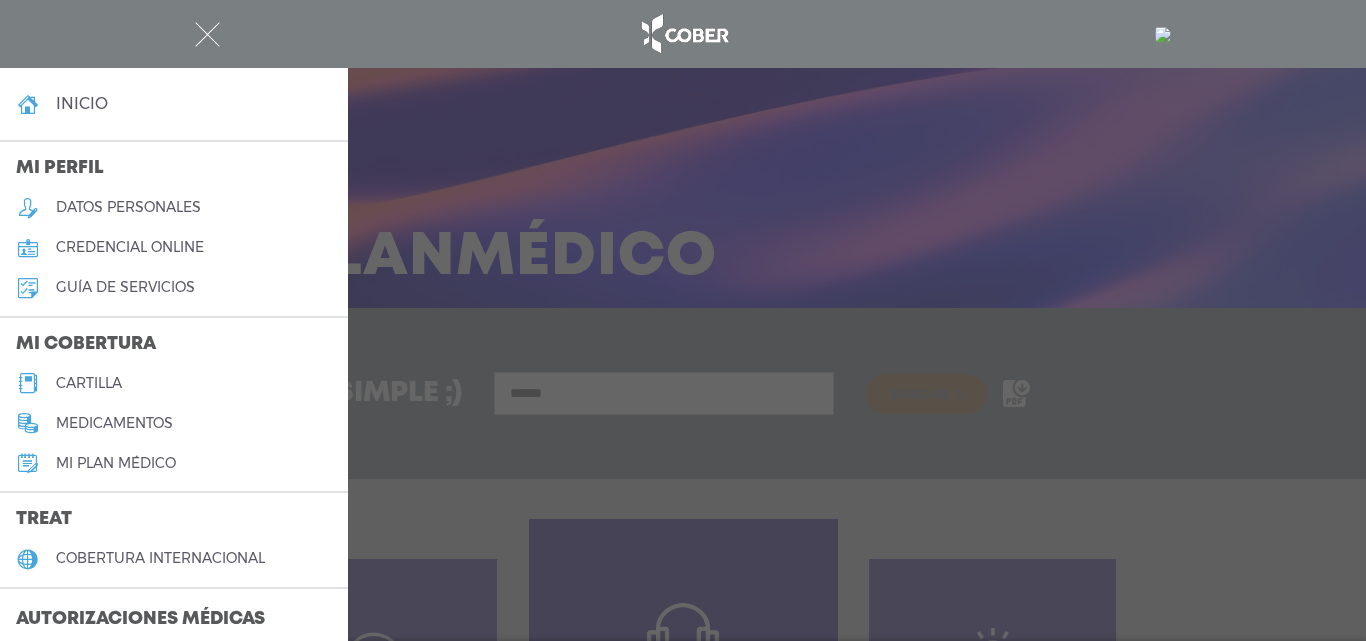 click on "medicamentos" at bounding box center (114, 423) 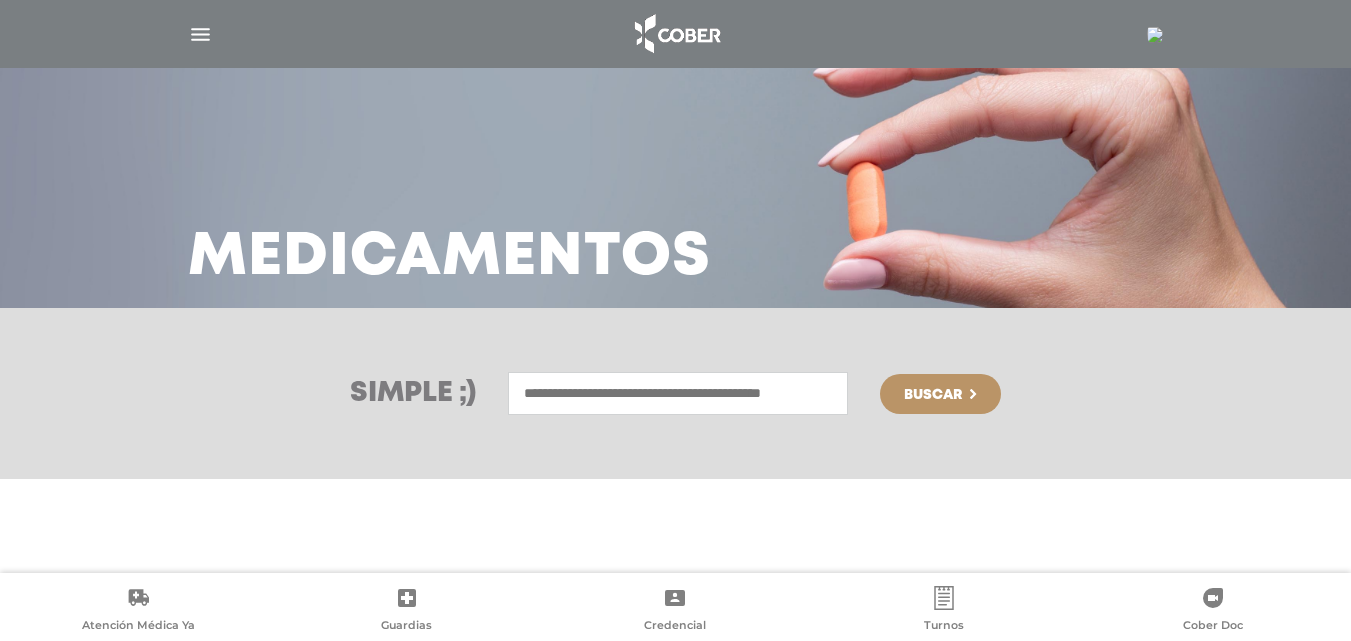 scroll, scrollTop: 0, scrollLeft: 0, axis: both 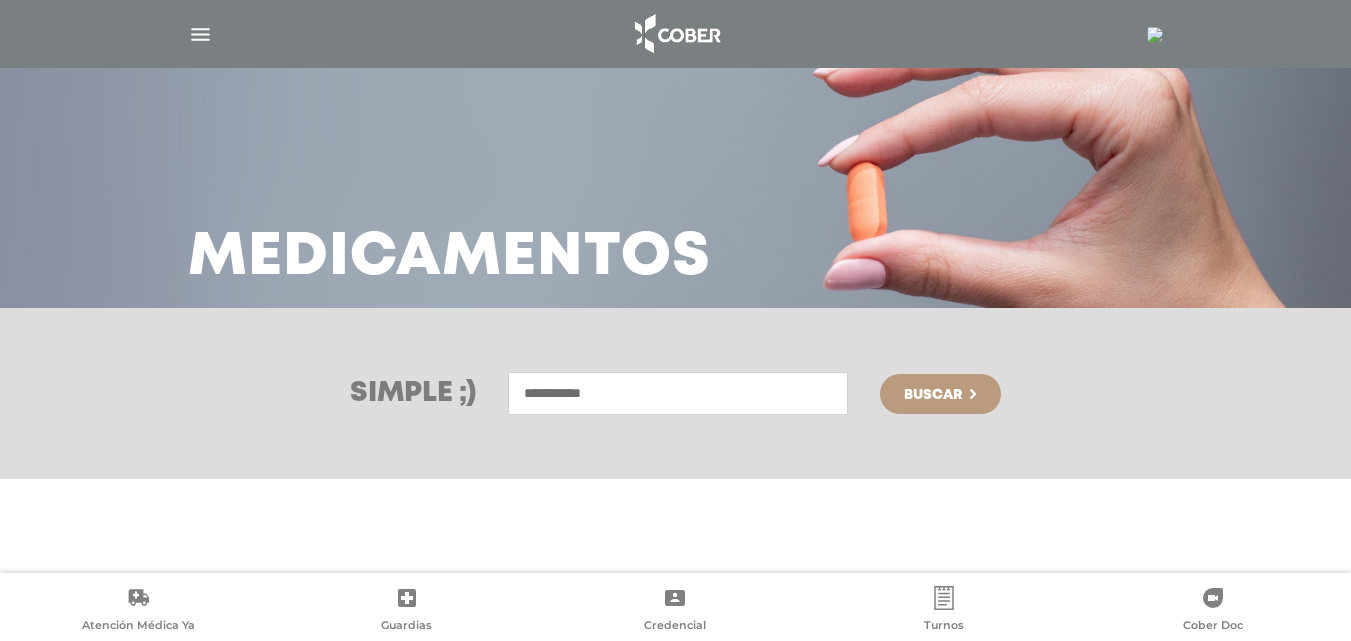 type on "**********" 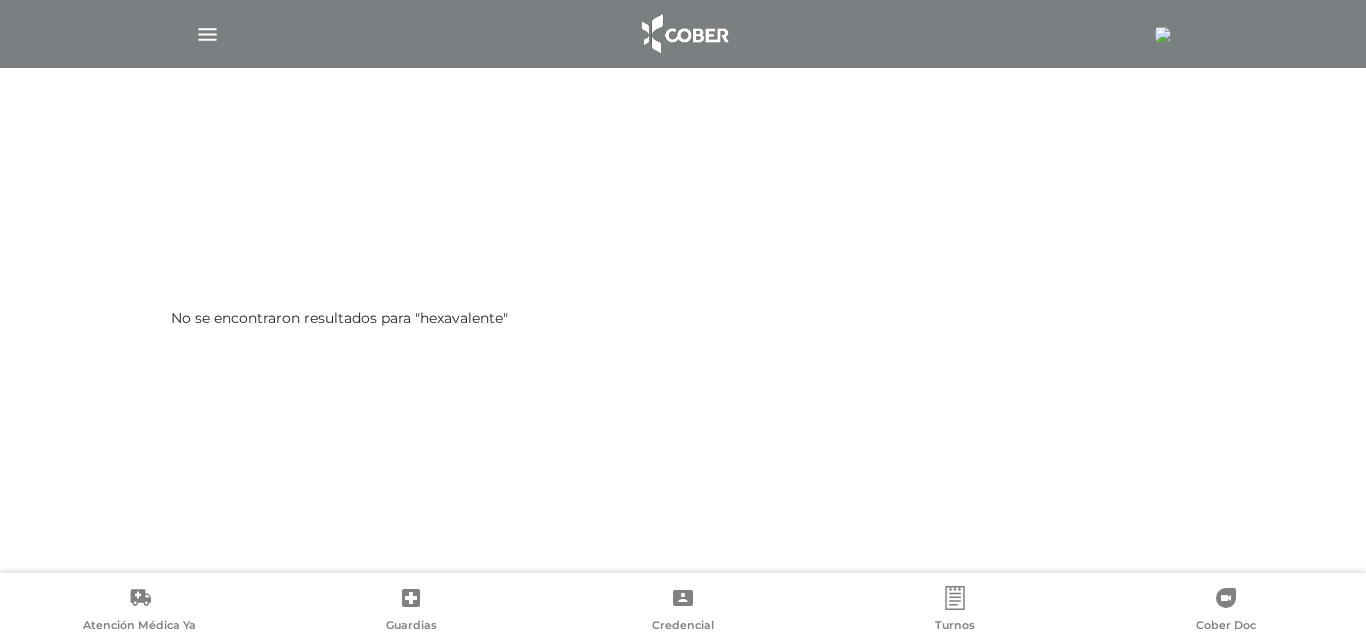 scroll, scrollTop: 0, scrollLeft: 0, axis: both 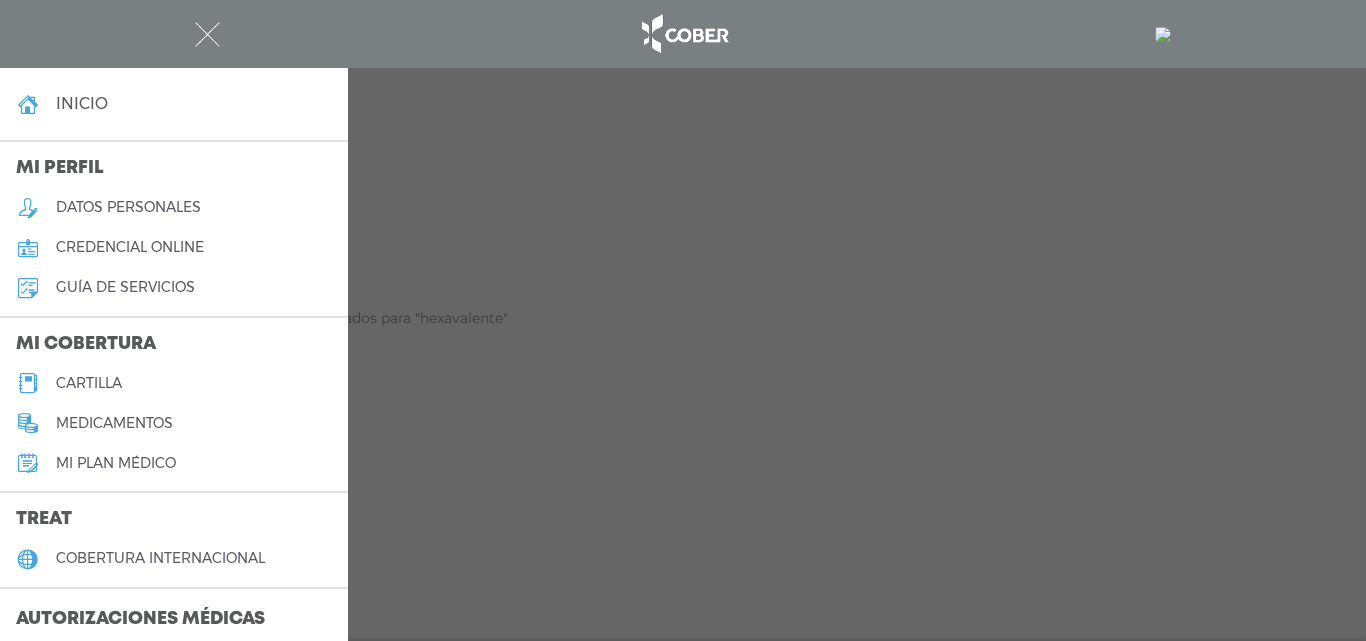 click on "medicamentos" at bounding box center [114, 423] 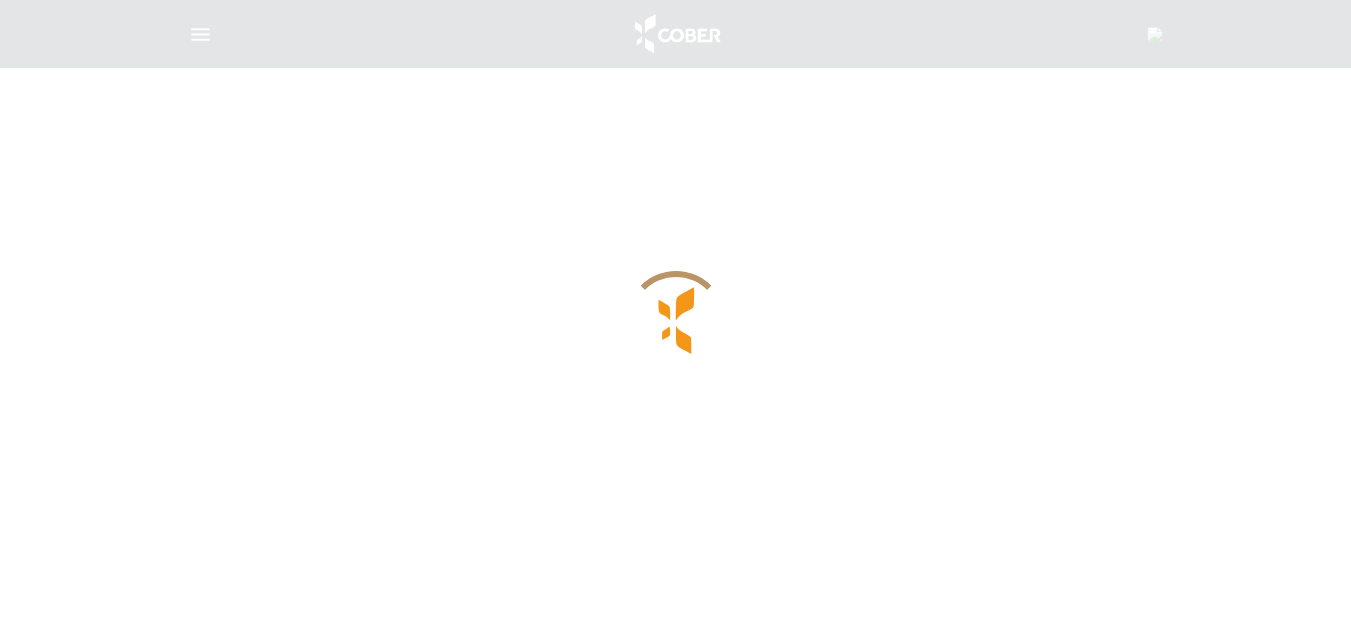scroll, scrollTop: 0, scrollLeft: 0, axis: both 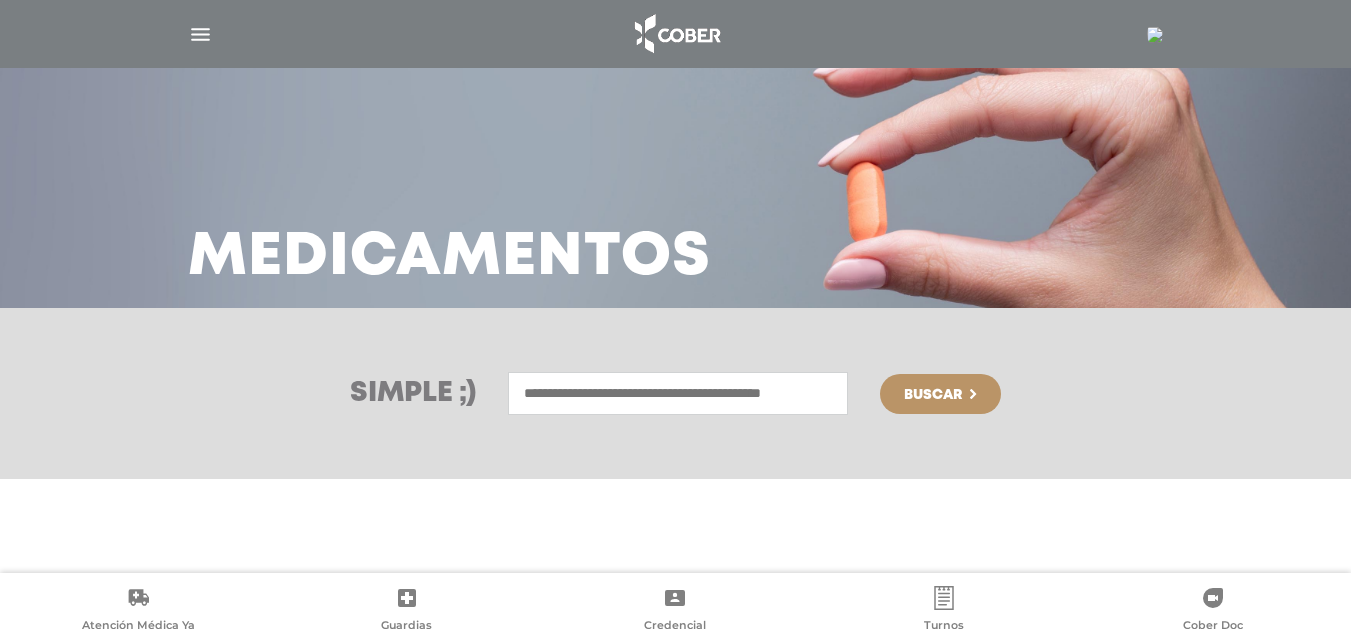 click at bounding box center [678, 393] 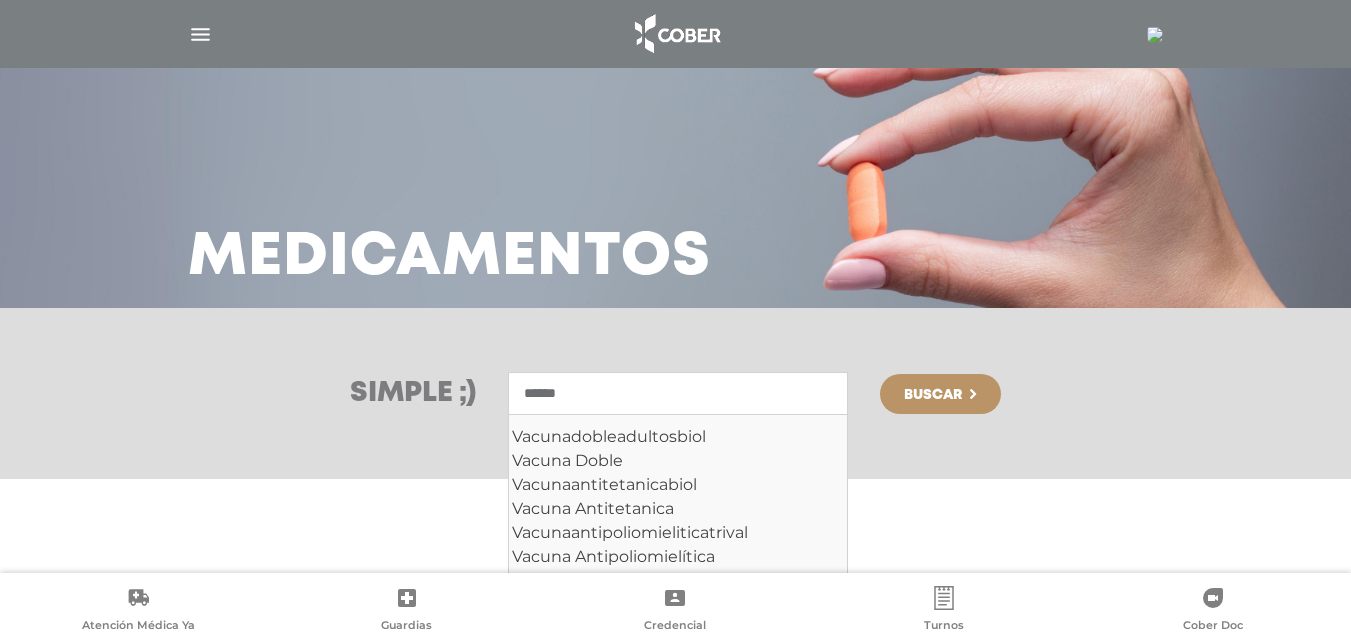 type on "******" 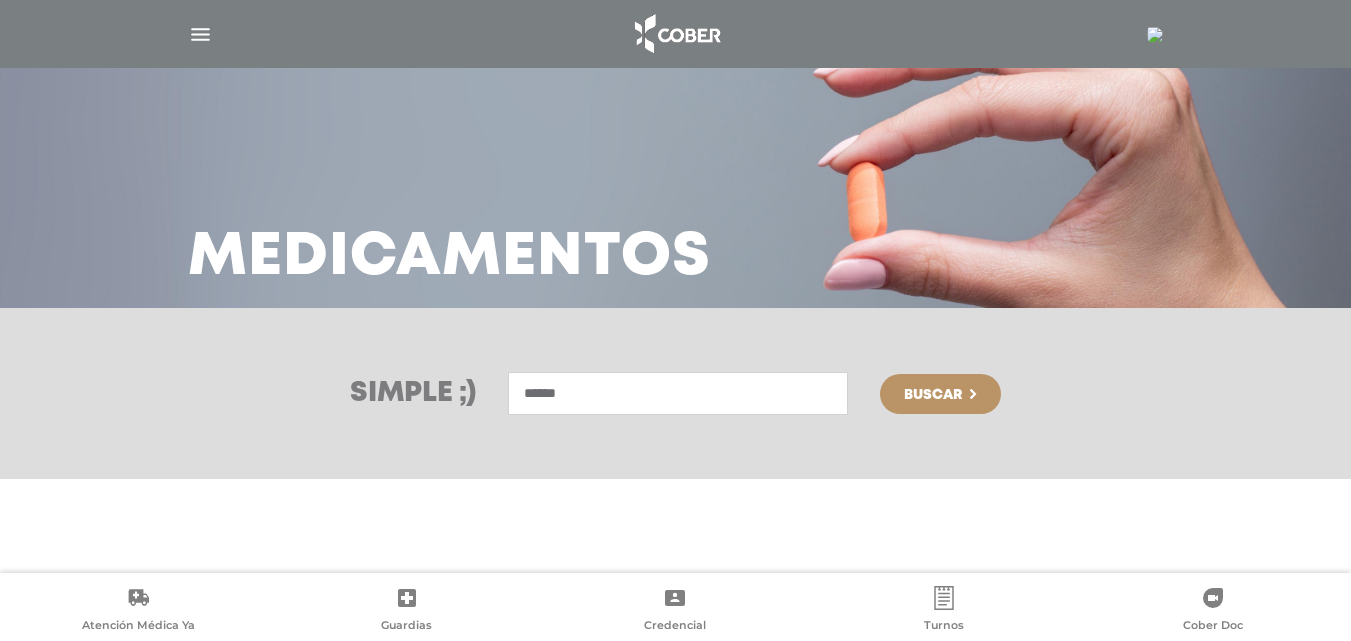 click on "Simple ;)
Ingresá el medicamento que querés buscar
******
Vacunadobleadultosbiol Vacuna Doble Vacunaantitetanicabiol Vacuna Antitetanica Vacunaantipoliomieliticatrival Vacuna Antipoliomielítica Vacuna Vacuna Triple Acelular Vacuna Srp (Saramp/Rubéol/Paper) Vacuna Srp (Saramp/Rubeol/Paper) Vacuna Contra Hepatitis B Vacuna Contra La Varicela Vacuna Antineumocóccica
Buscar" at bounding box center (675, 393) 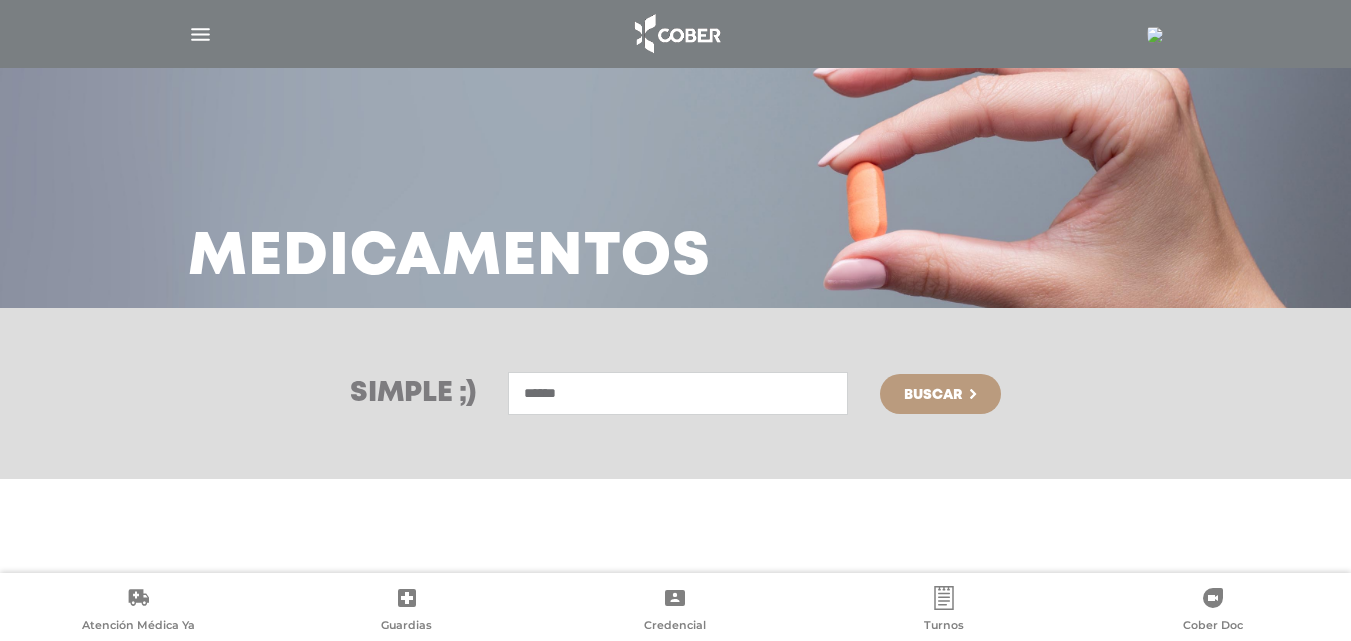 click on "Buscar" at bounding box center (940, 394) 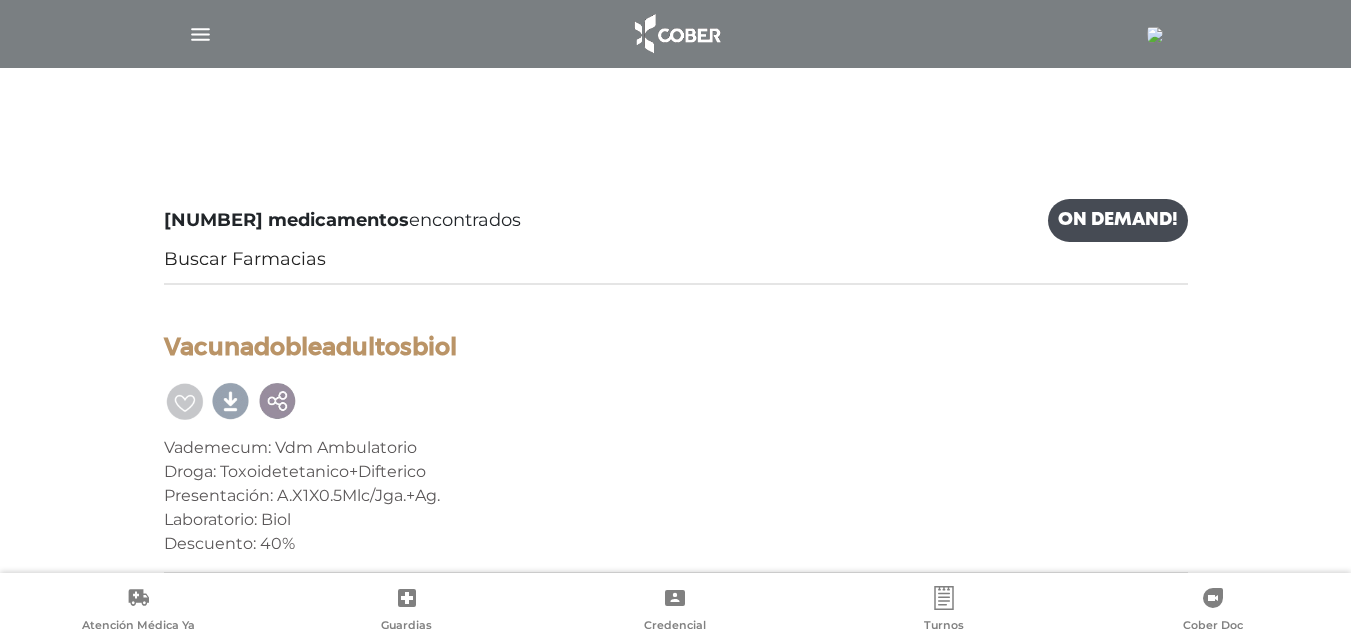 scroll, scrollTop: 104, scrollLeft: 0, axis: vertical 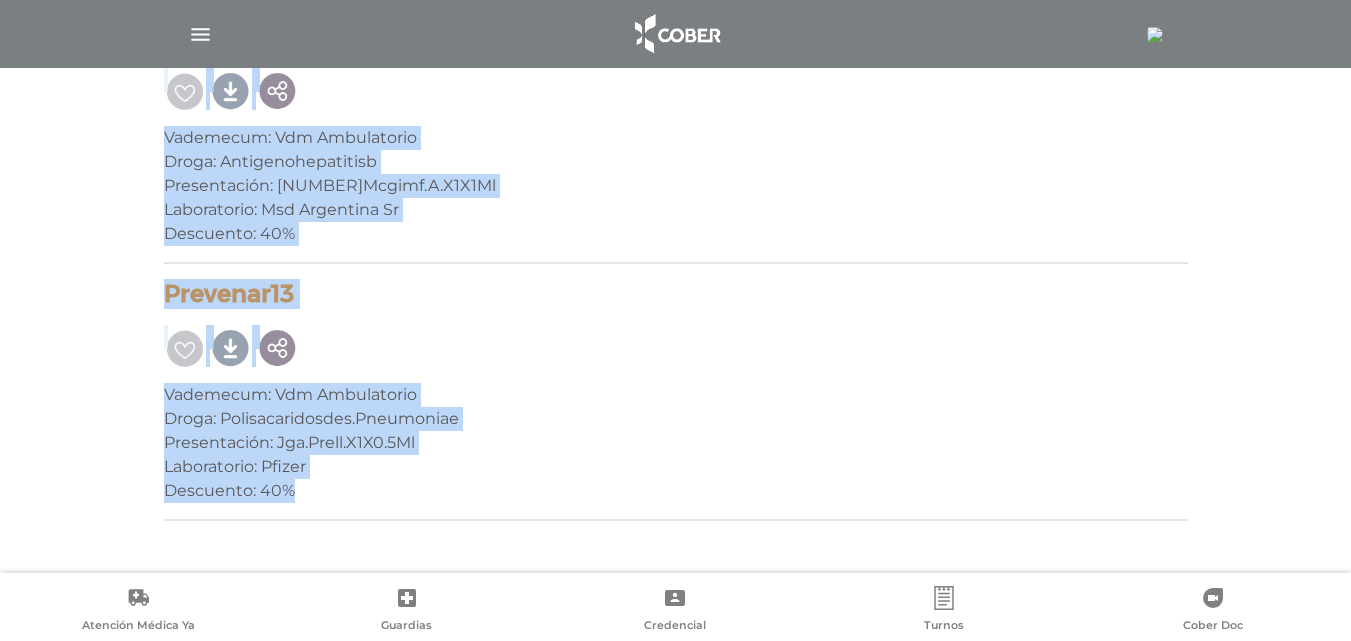 drag, startPoint x: 137, startPoint y: 378, endPoint x: 465, endPoint y: 491, distance: 346.9193 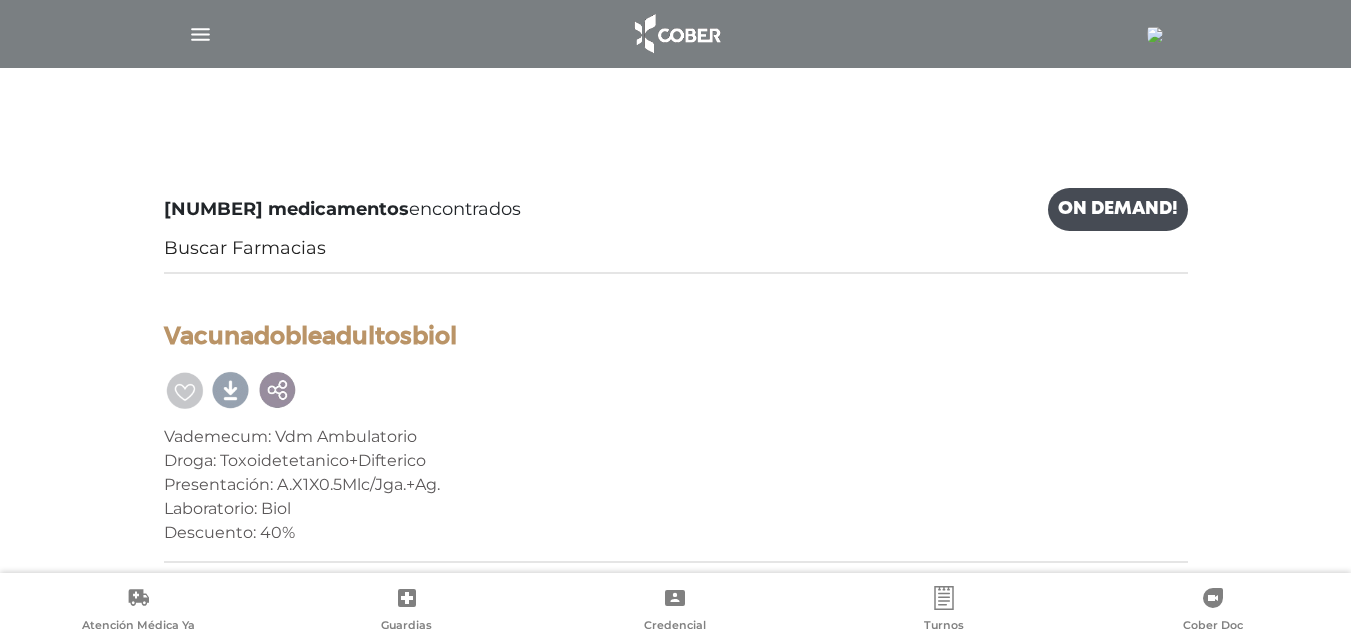 scroll, scrollTop: 0, scrollLeft: 0, axis: both 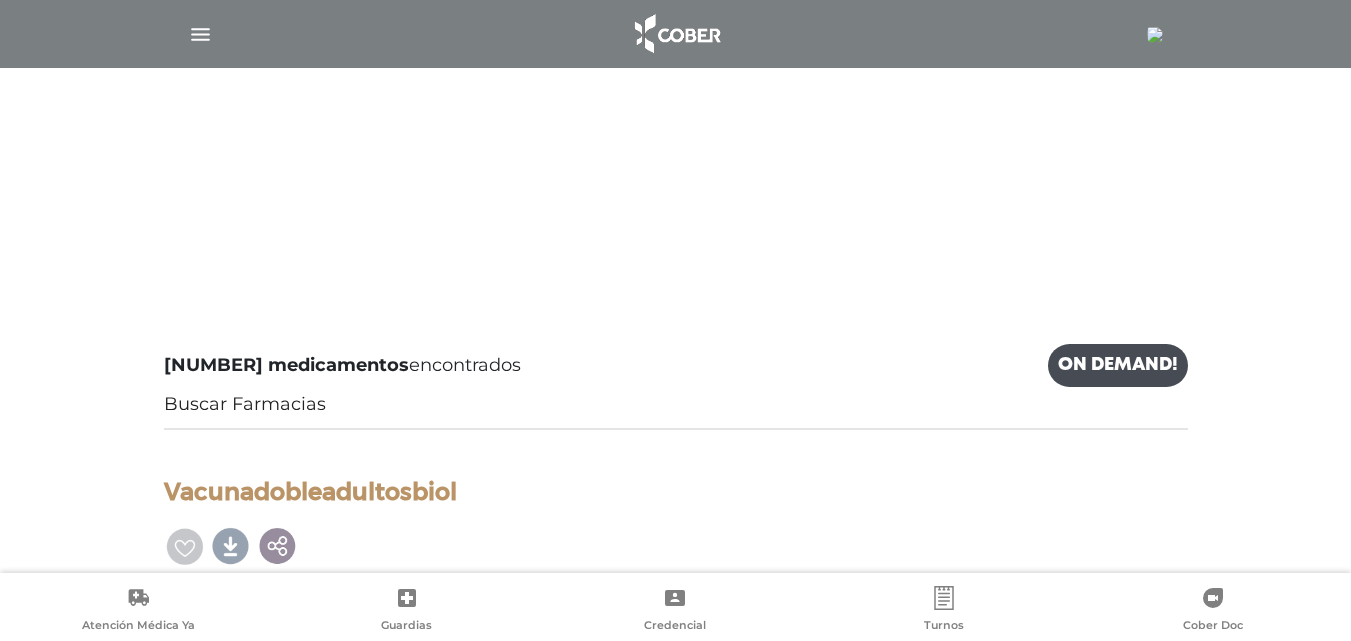 click at bounding box center (200, 34) 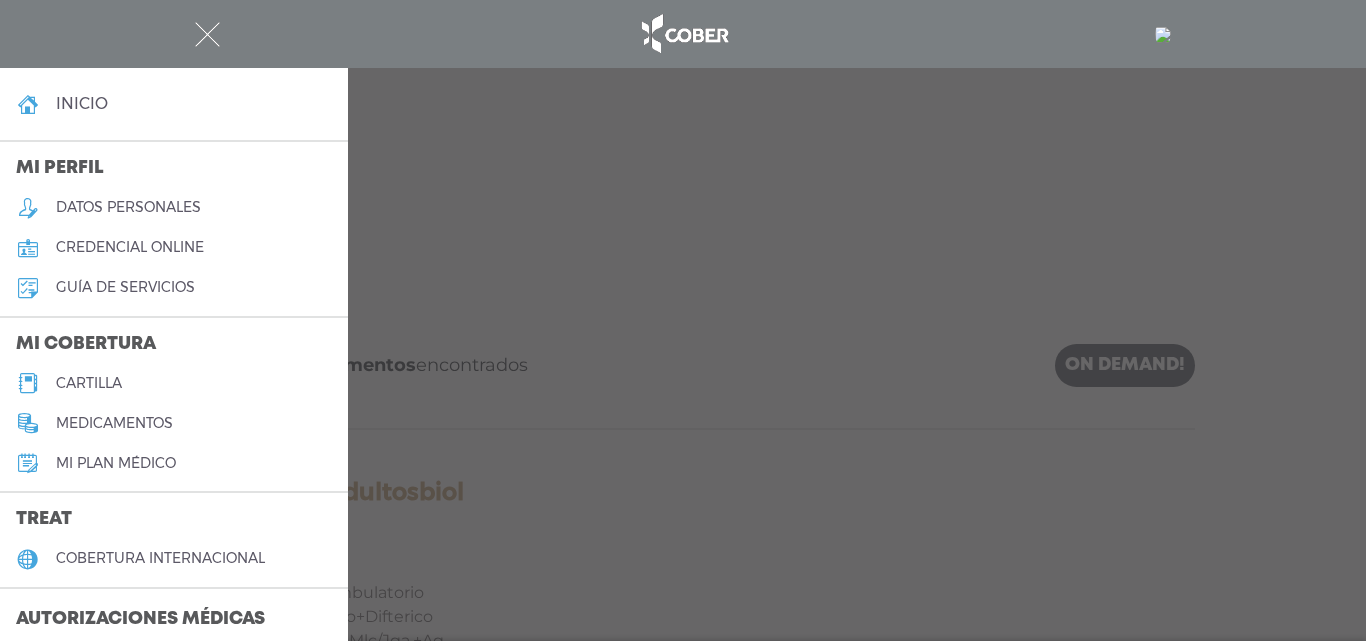 click on "cartilla" at bounding box center [89, 383] 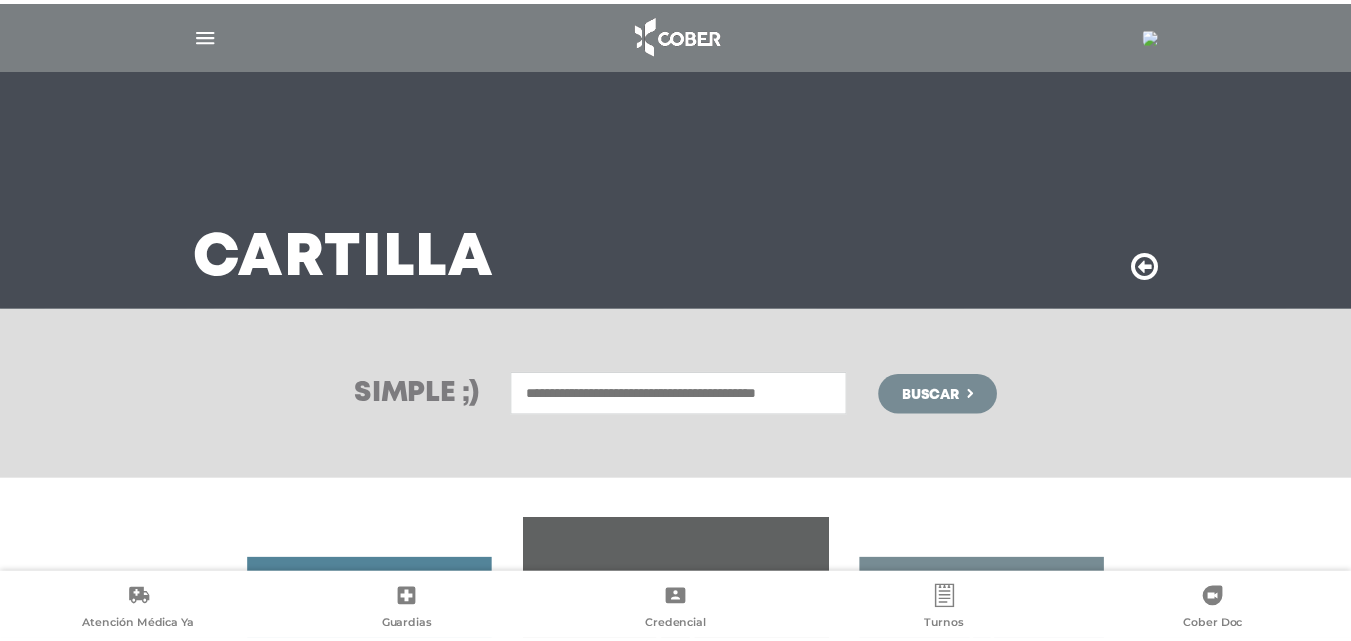 scroll, scrollTop: 0, scrollLeft: 0, axis: both 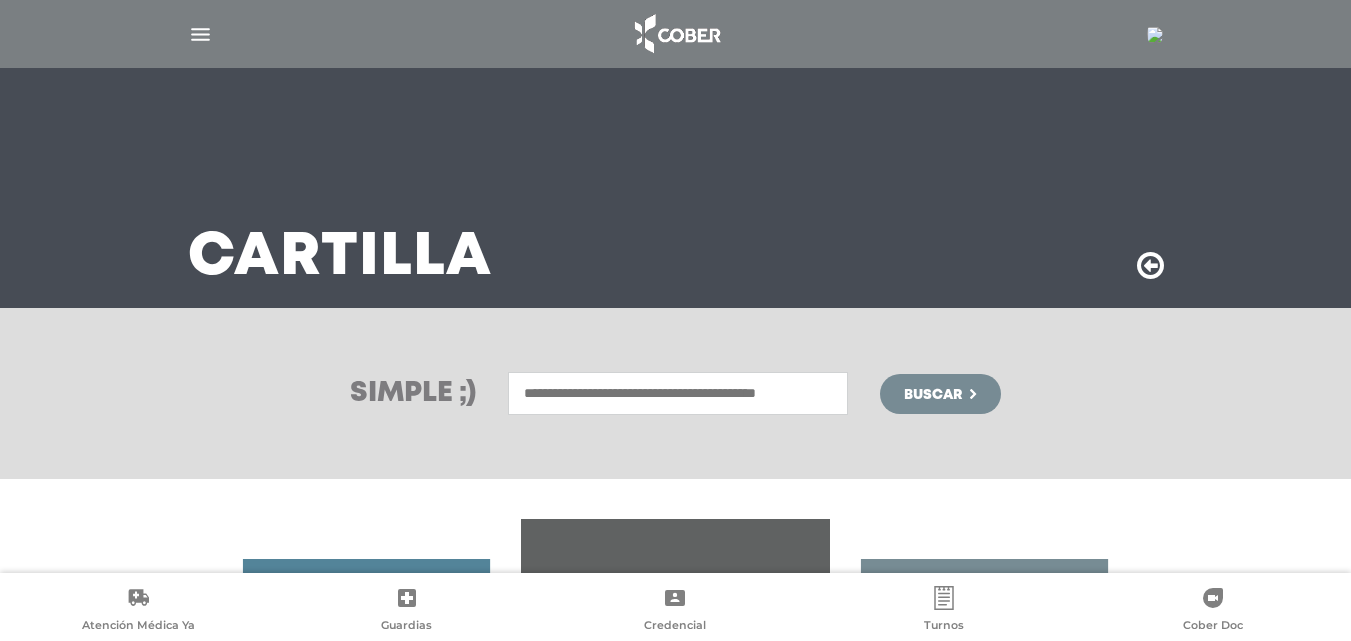 click at bounding box center [678, 393] 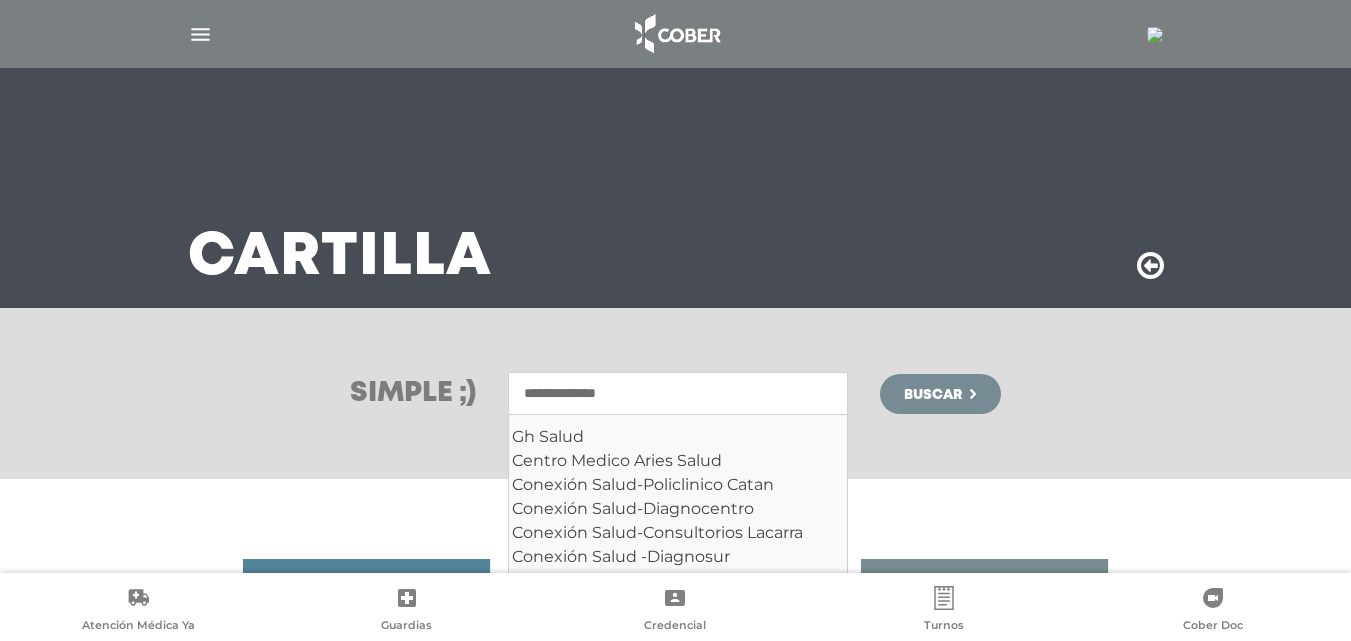 type on "**********" 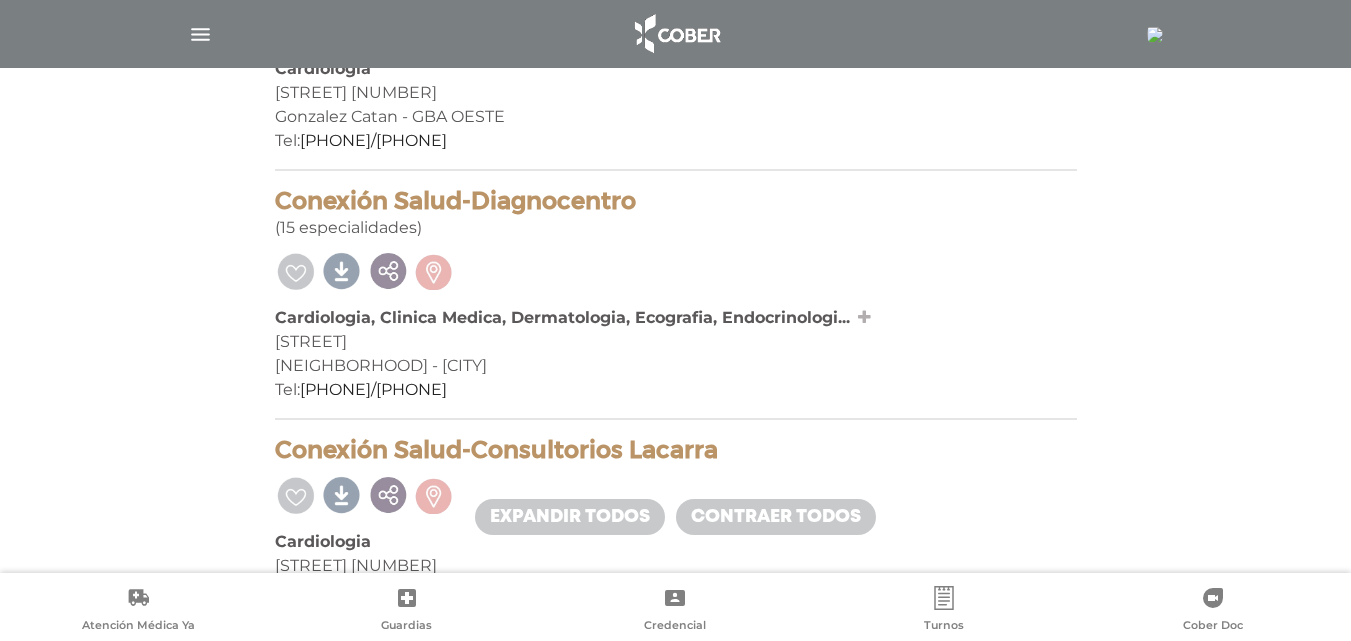 scroll, scrollTop: 600, scrollLeft: 0, axis: vertical 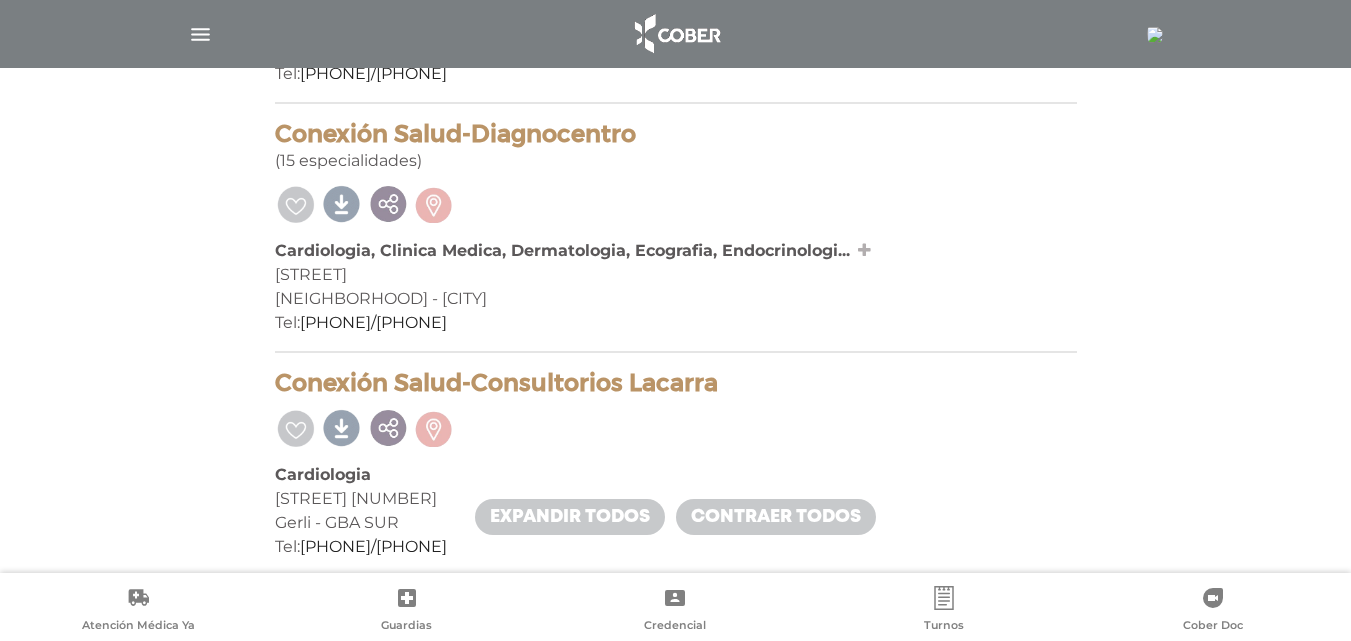 click at bounding box center (864, 250) 